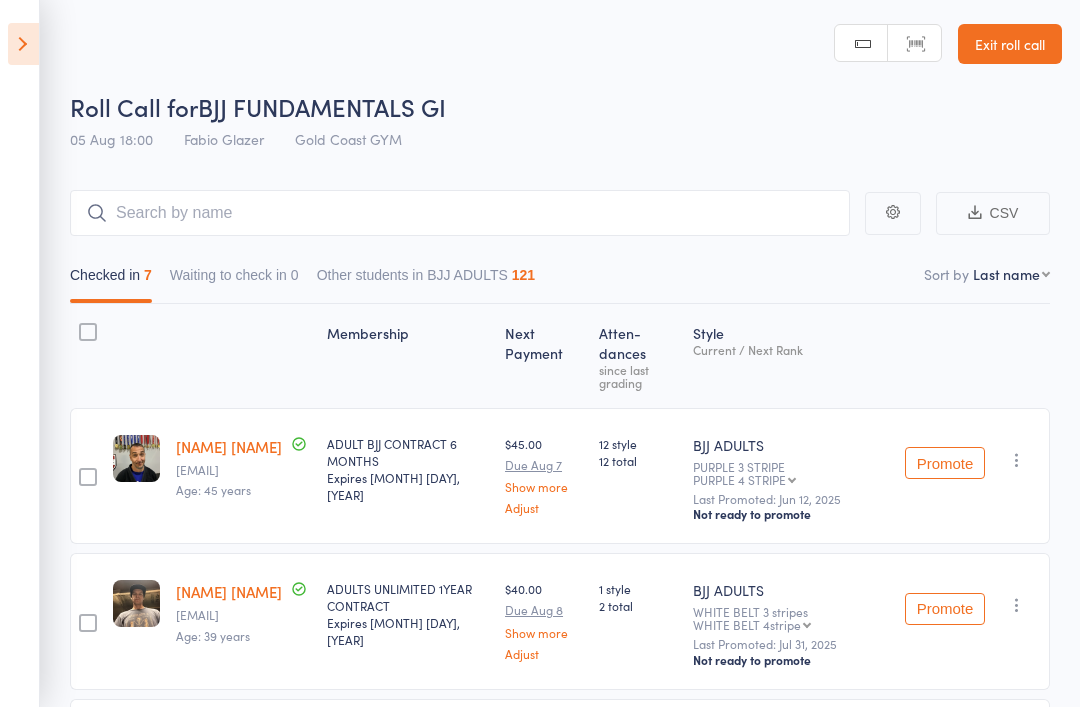scroll, scrollTop: 80, scrollLeft: 0, axis: vertical 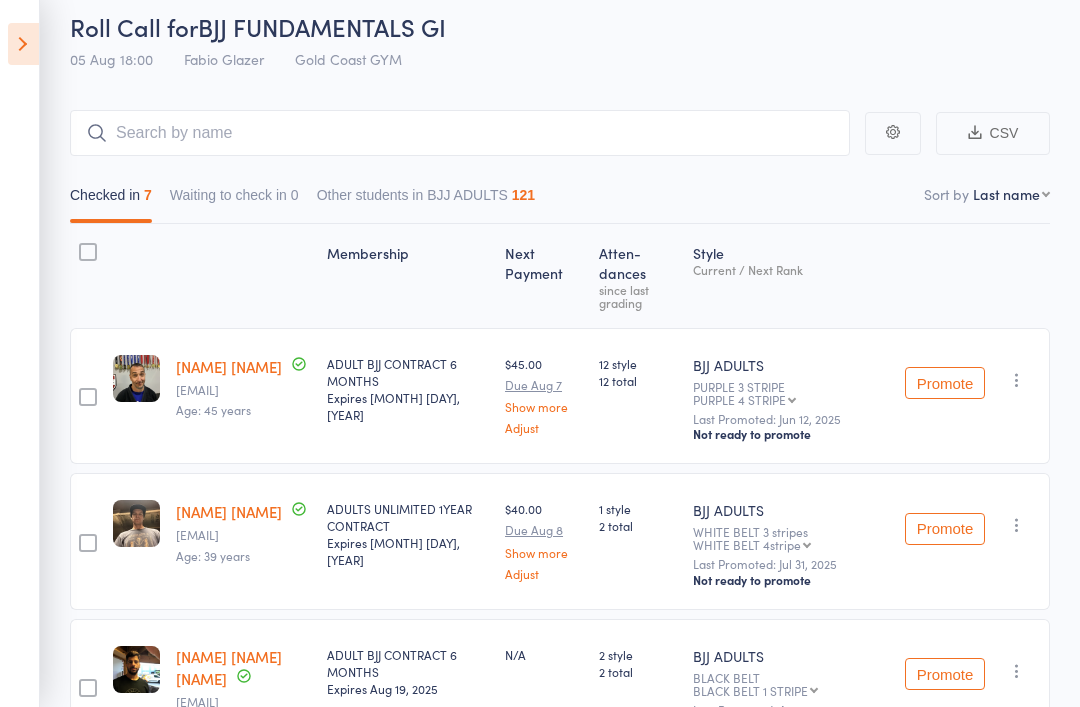 click at bounding box center (23, 44) 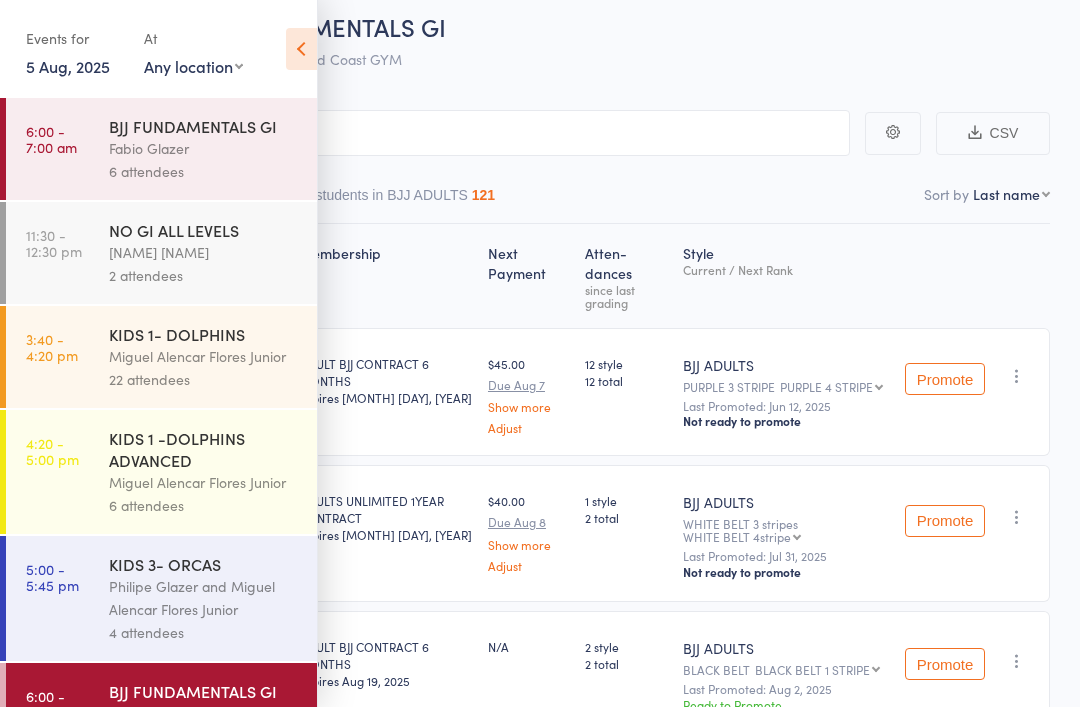 scroll, scrollTop: 10, scrollLeft: 0, axis: vertical 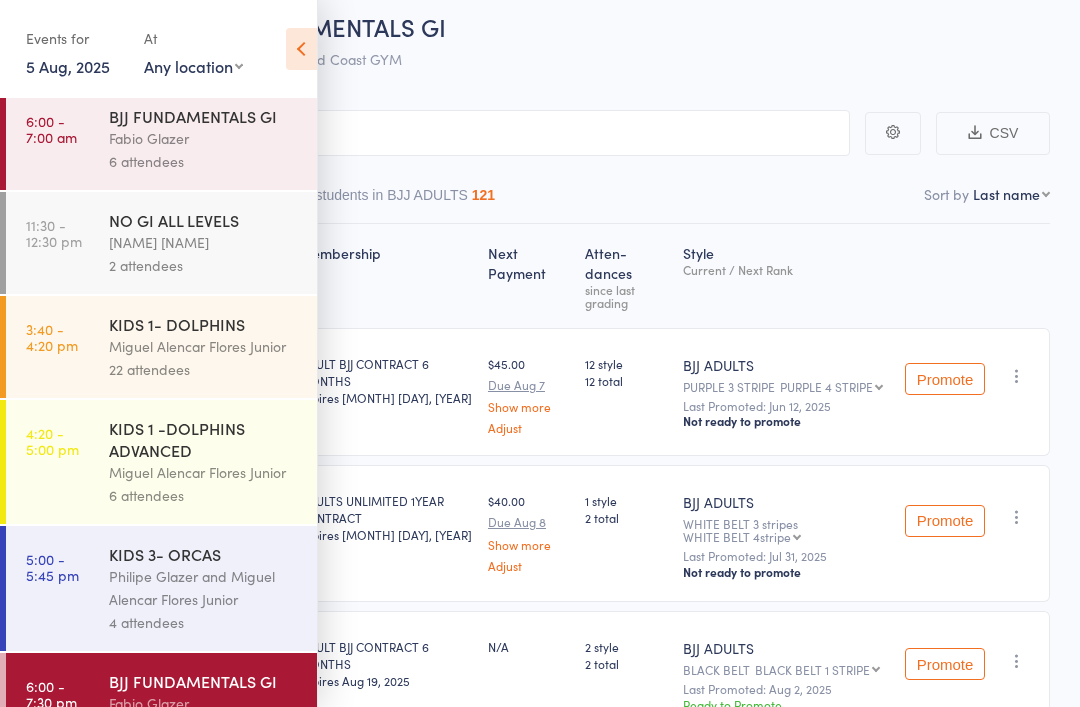 click on "5 Aug, 2025" at bounding box center (68, 66) 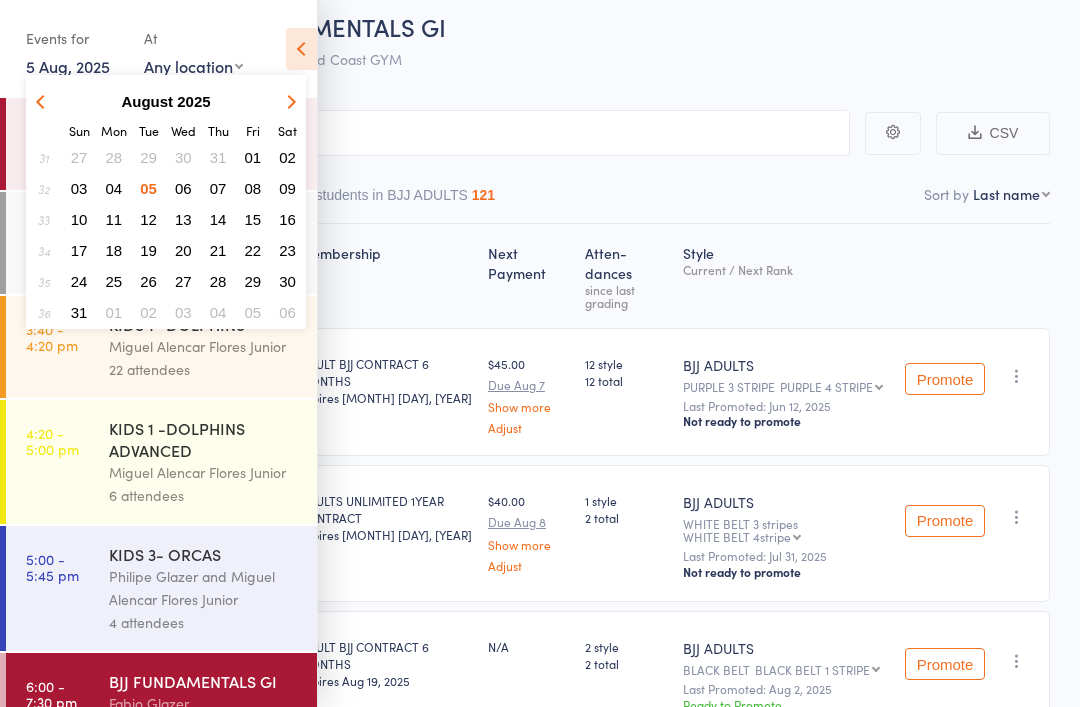 click on "06" at bounding box center (183, 188) 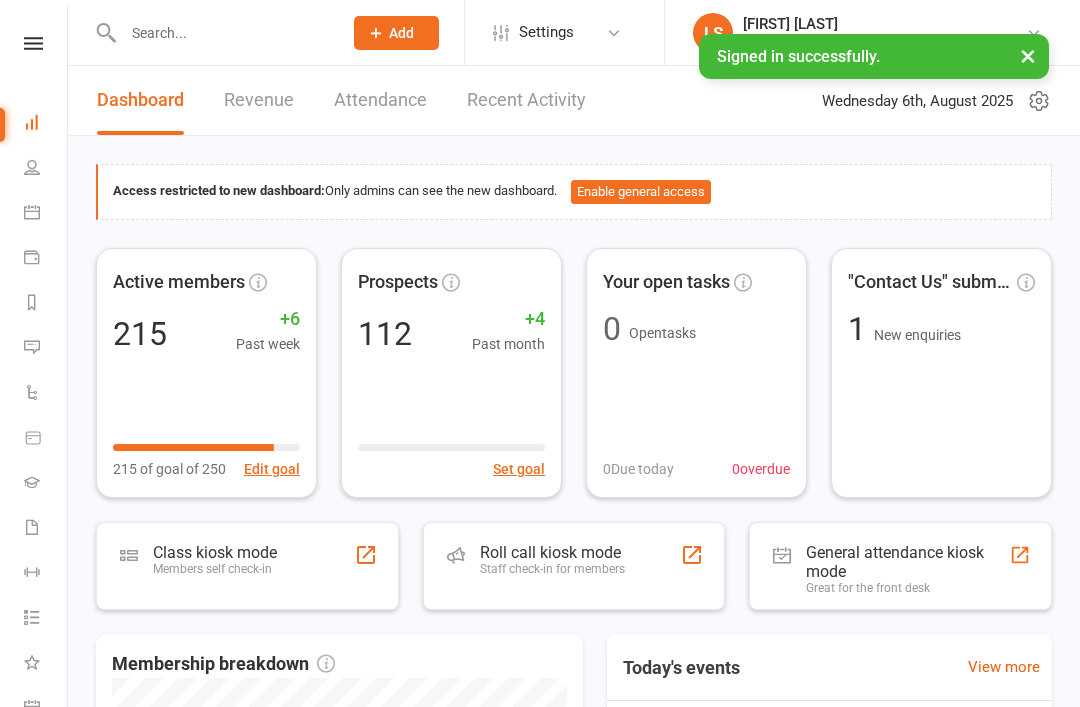 scroll, scrollTop: 0, scrollLeft: 0, axis: both 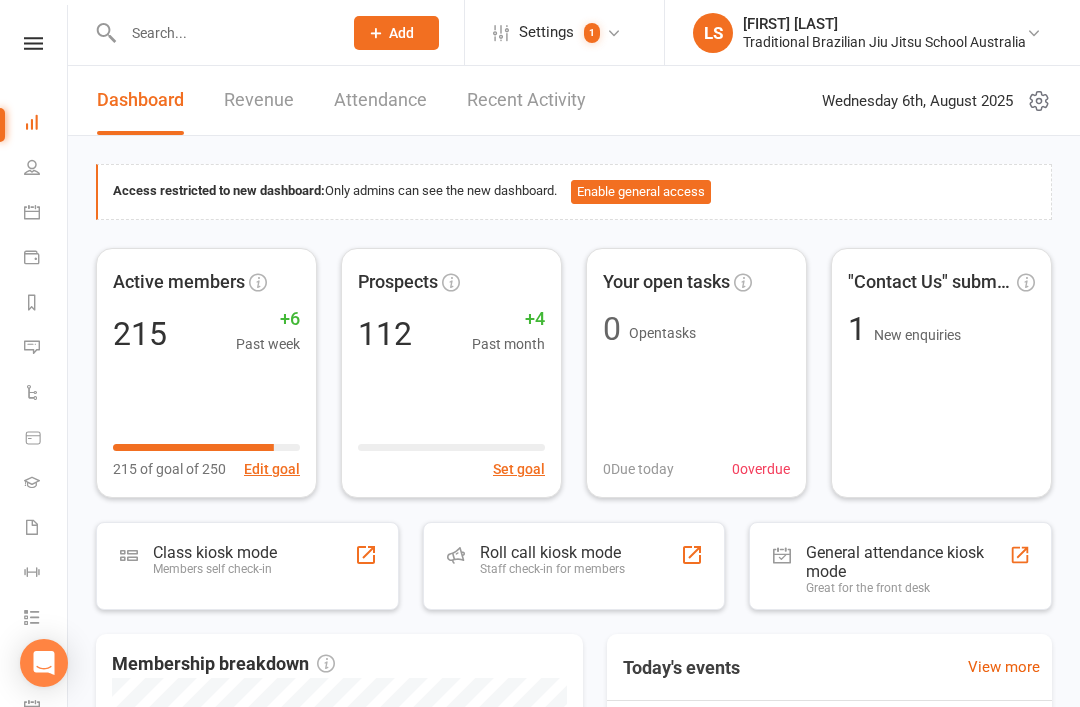 click on "Staff check-in for members" at bounding box center [552, 569] 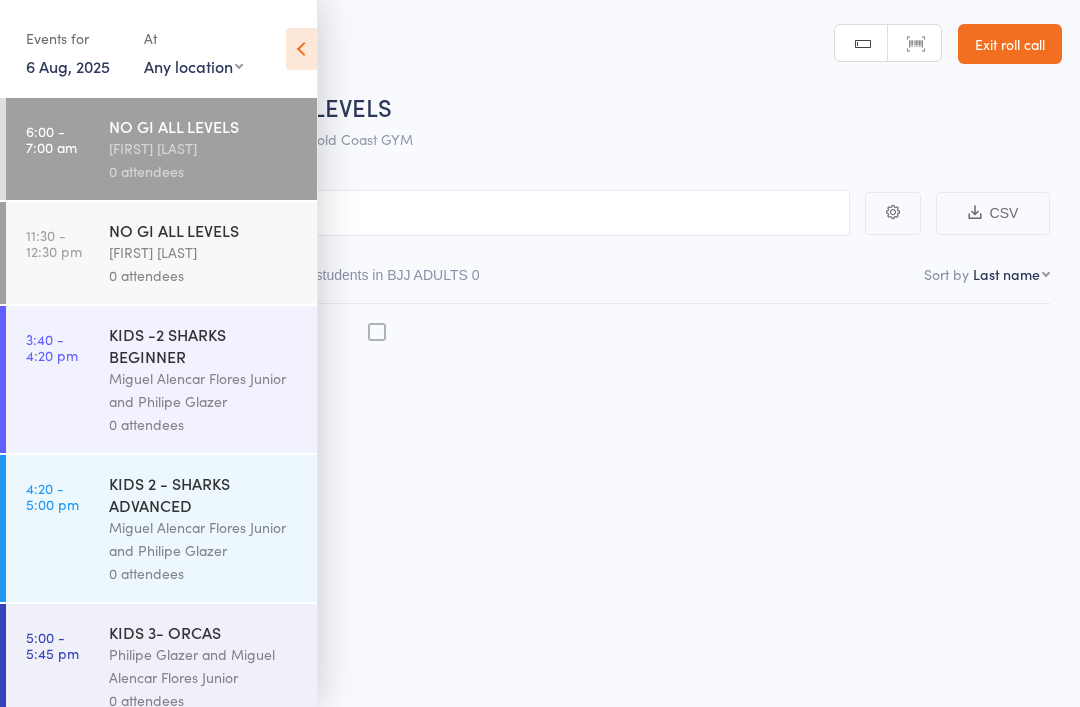 scroll, scrollTop: 0, scrollLeft: 0, axis: both 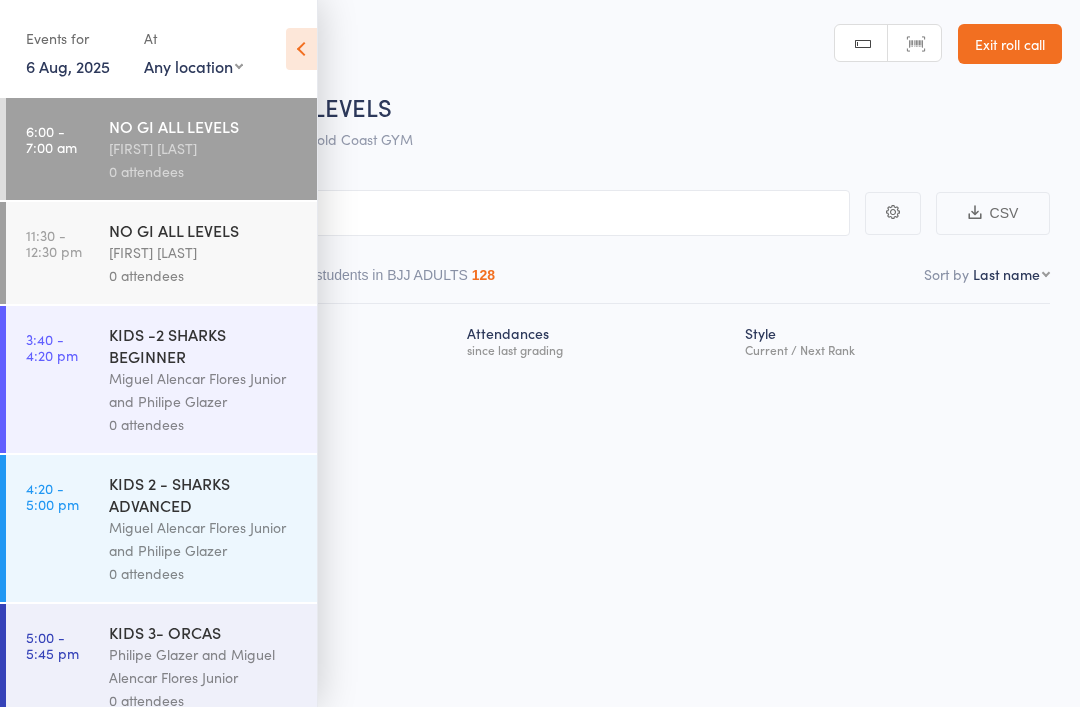 click on "Philipe Glazer" at bounding box center [204, 148] 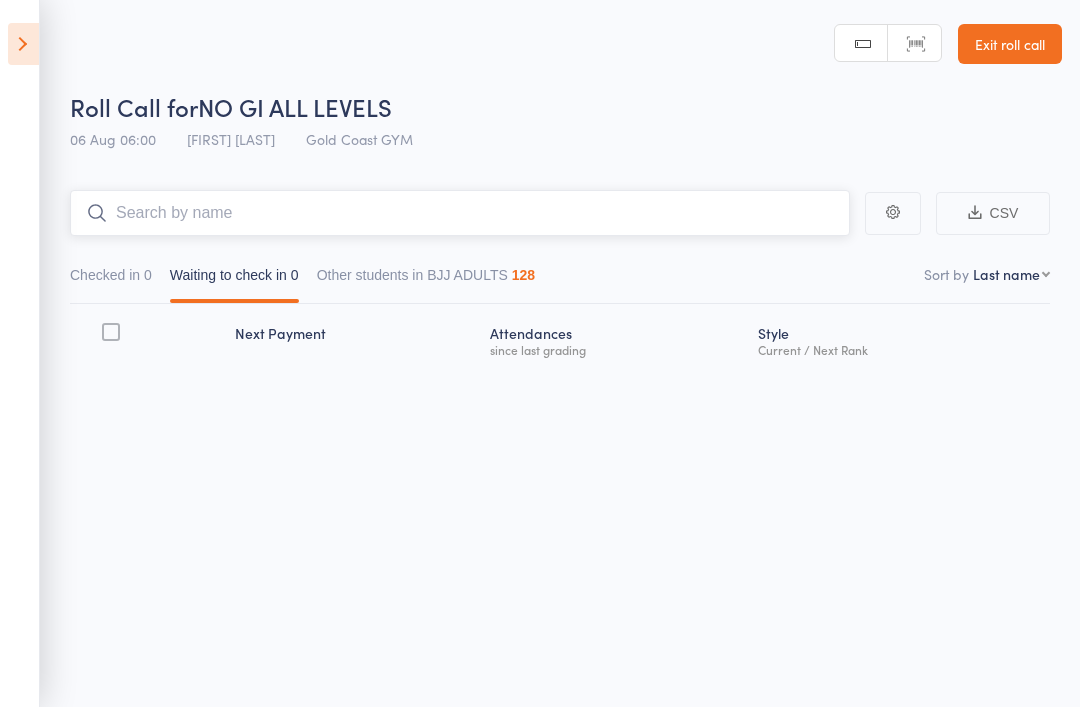 click at bounding box center (460, 213) 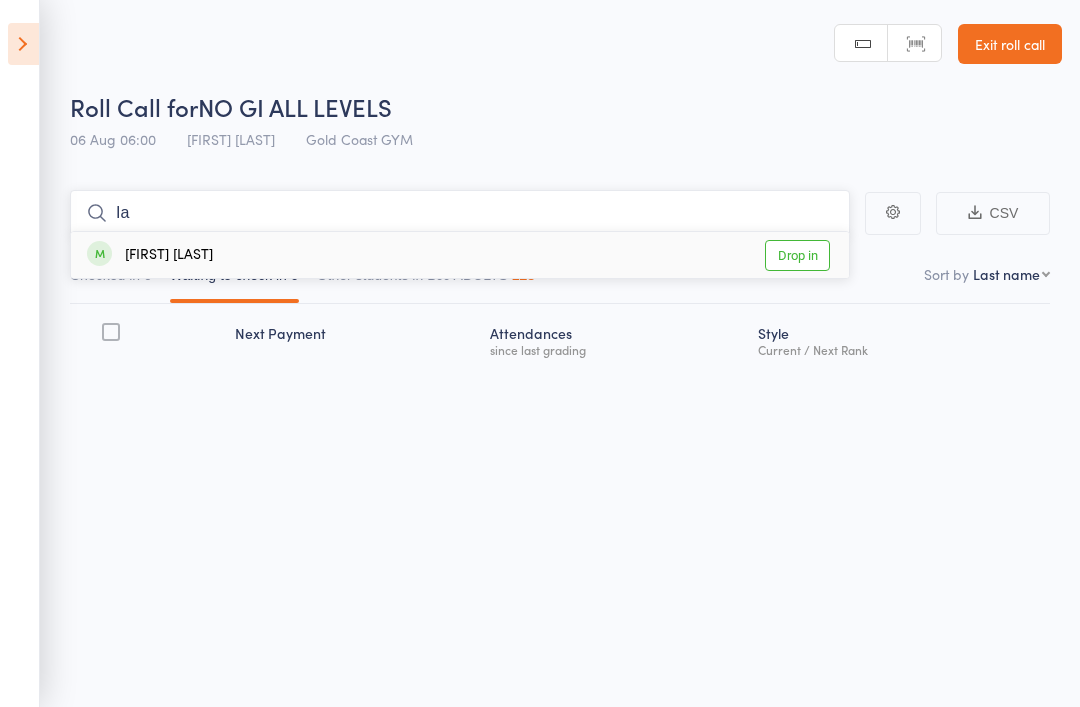 type on "Ia" 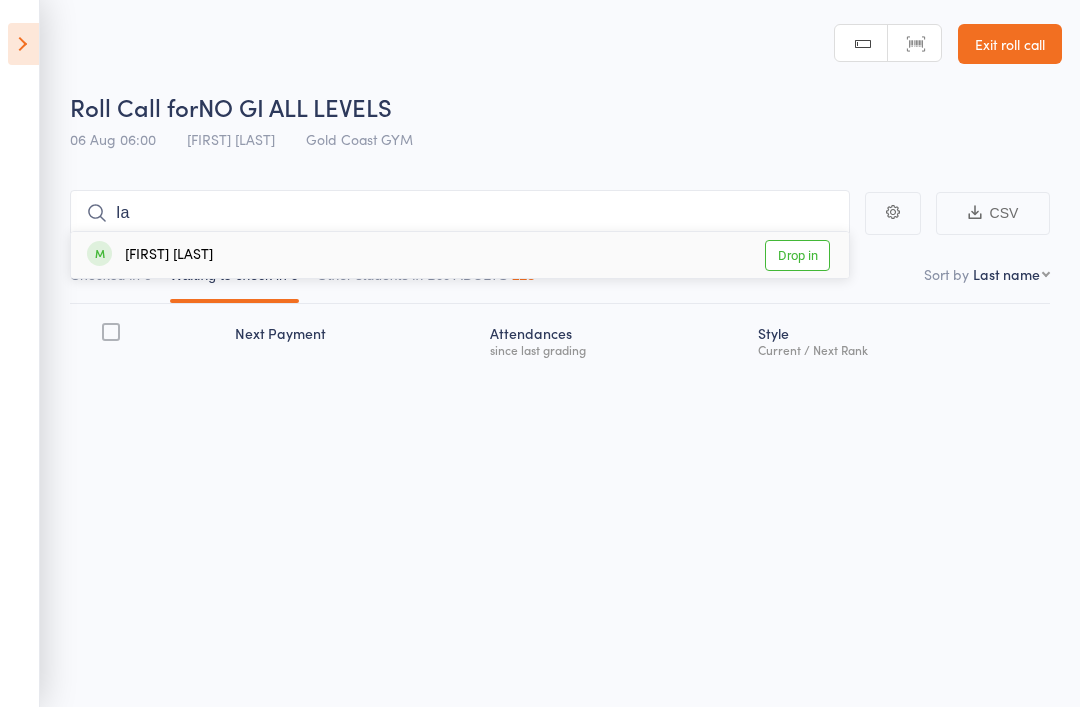 click on "[FIRST] [LAST]" at bounding box center [150, 255] 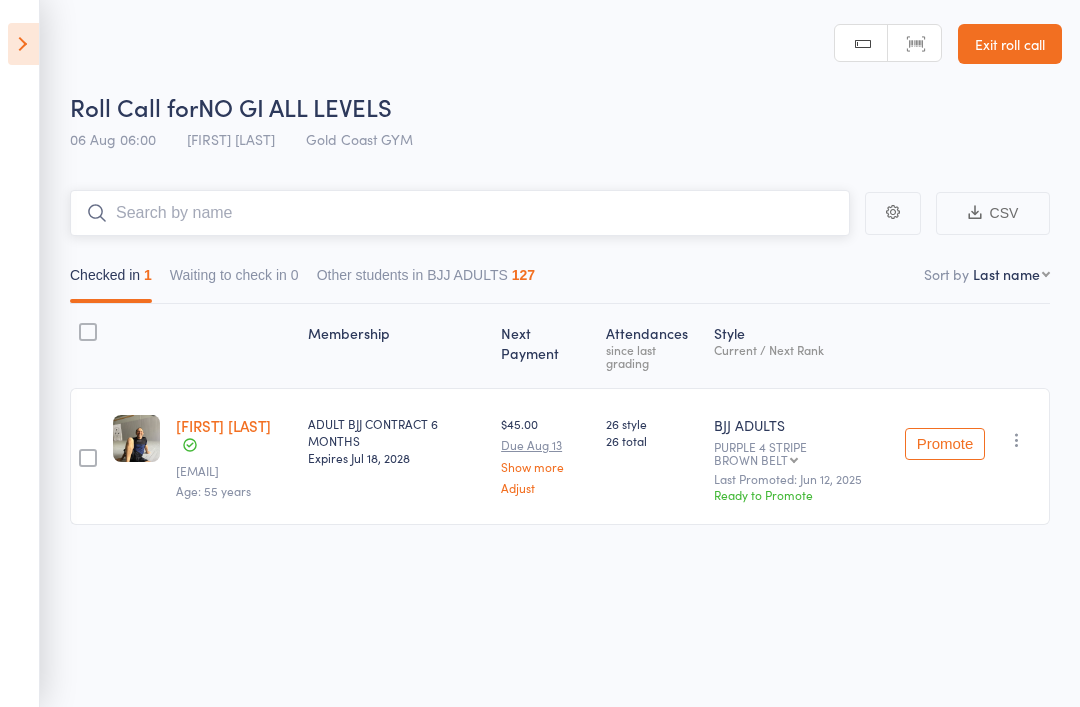 click at bounding box center (460, 213) 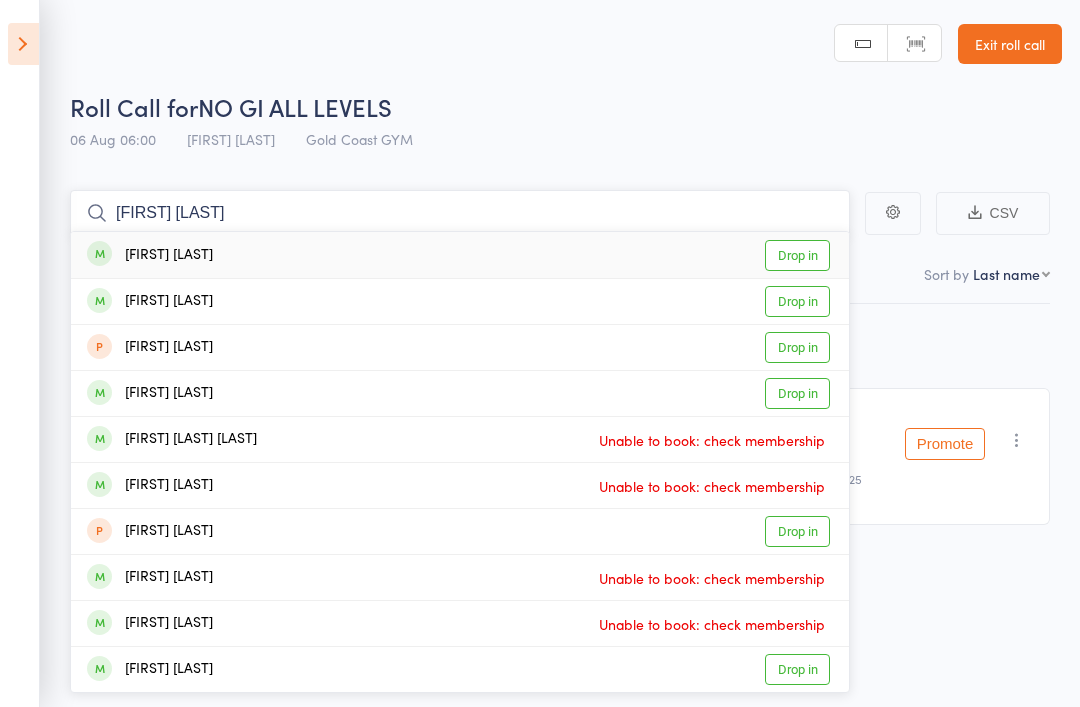 type on "James matth" 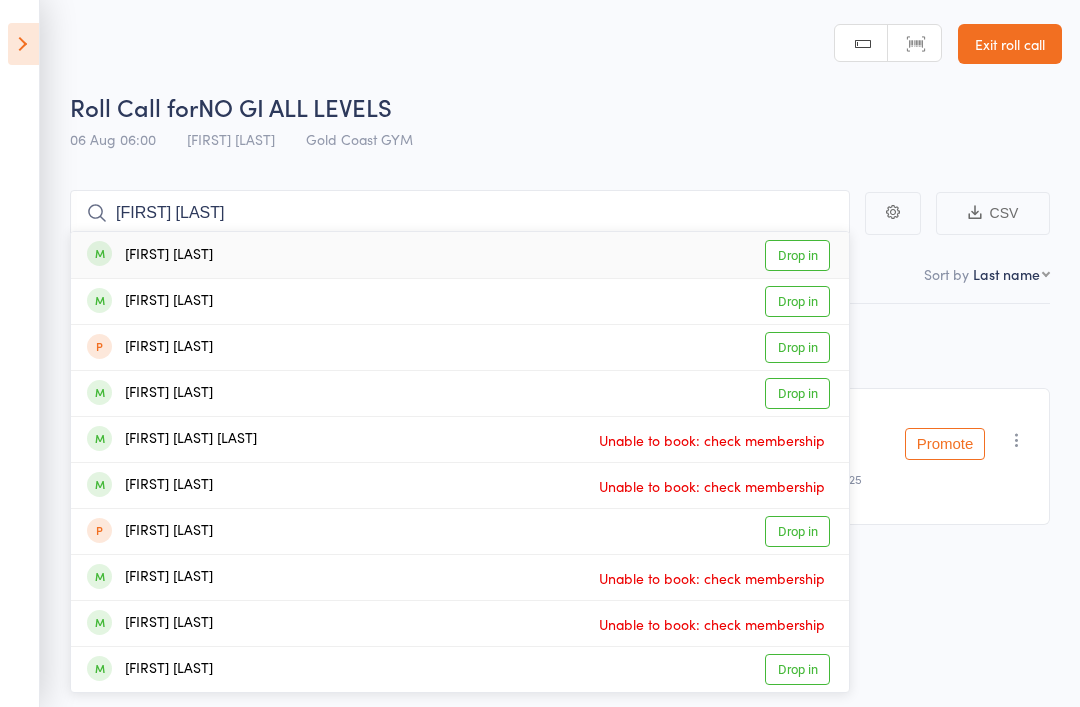 click on "[FIRST] [LAST]" at bounding box center (150, 255) 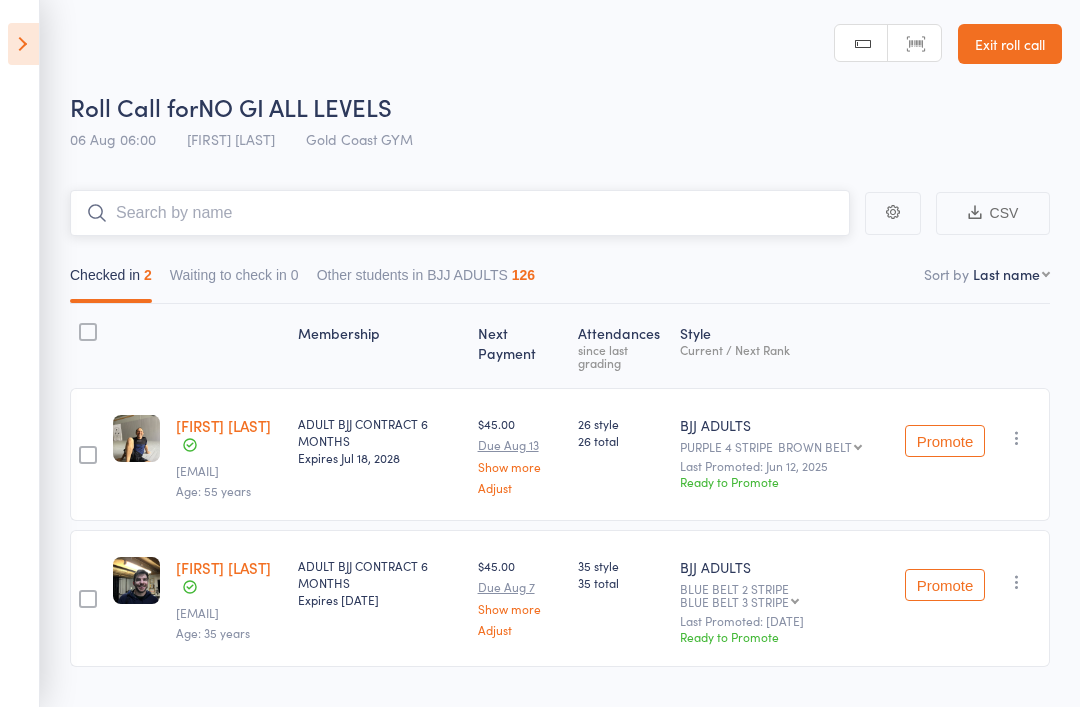 click at bounding box center [460, 213] 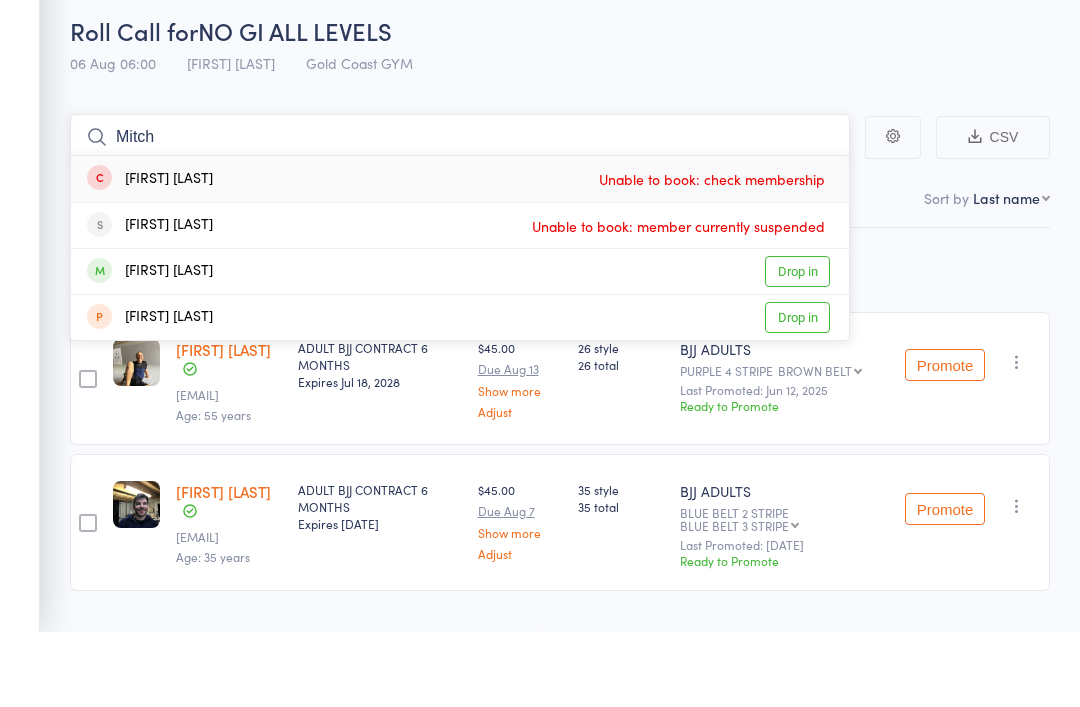 type on "Mitch" 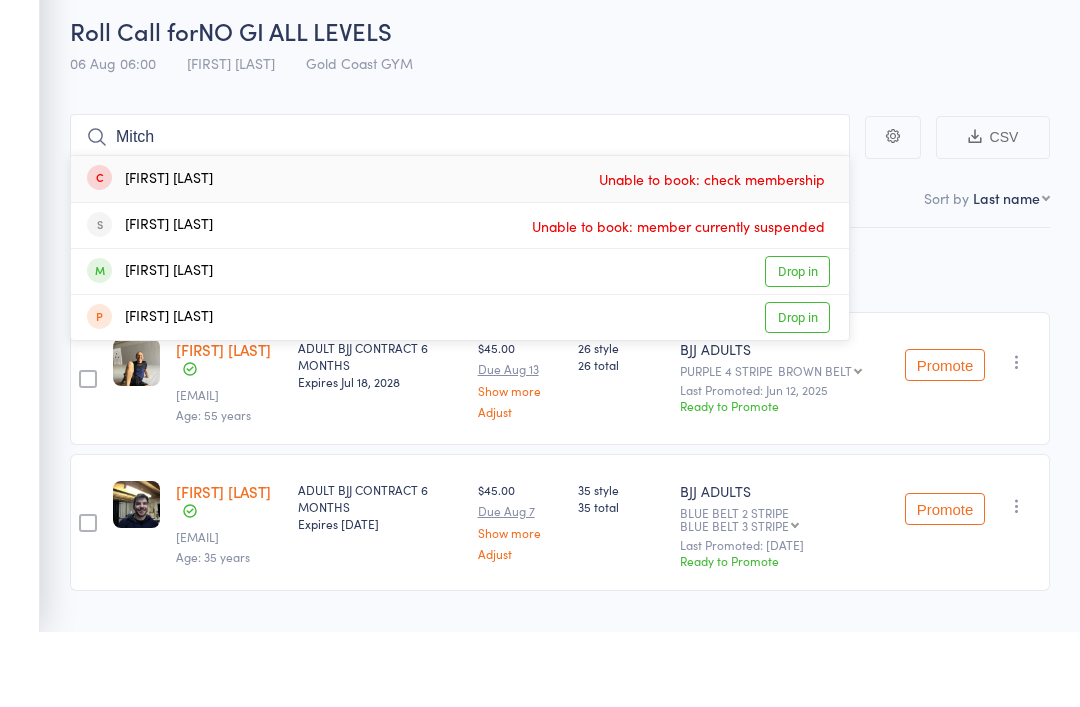 click on "Drop in" at bounding box center (797, 347) 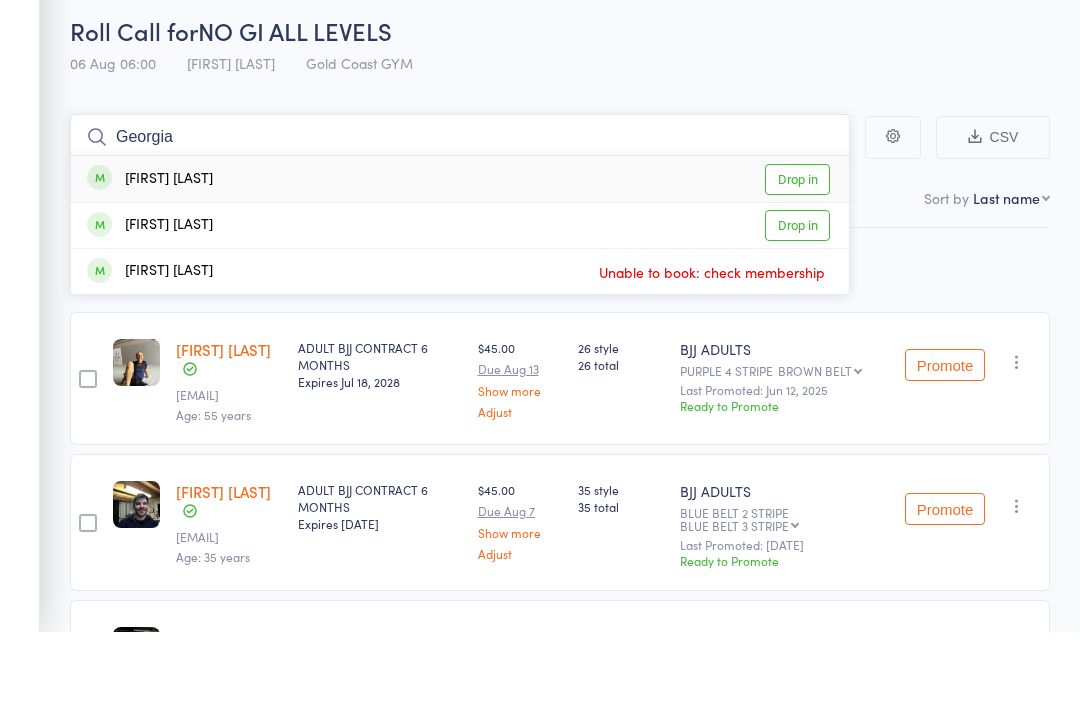 type on "Georgia" 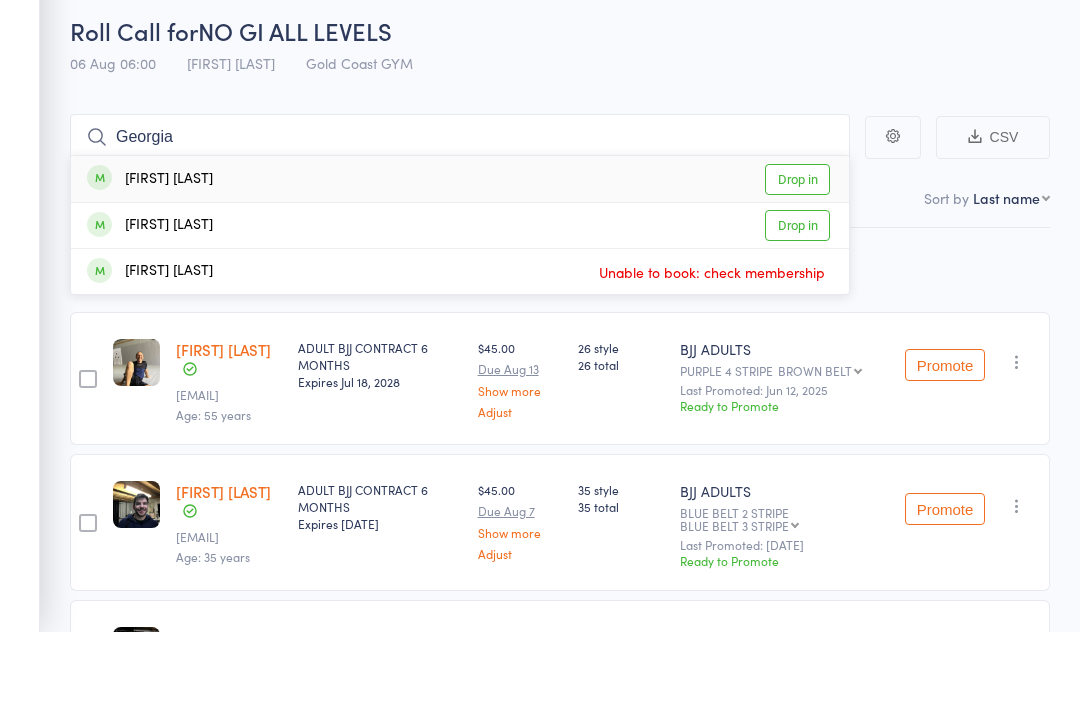 click on "Drop in" at bounding box center [797, 255] 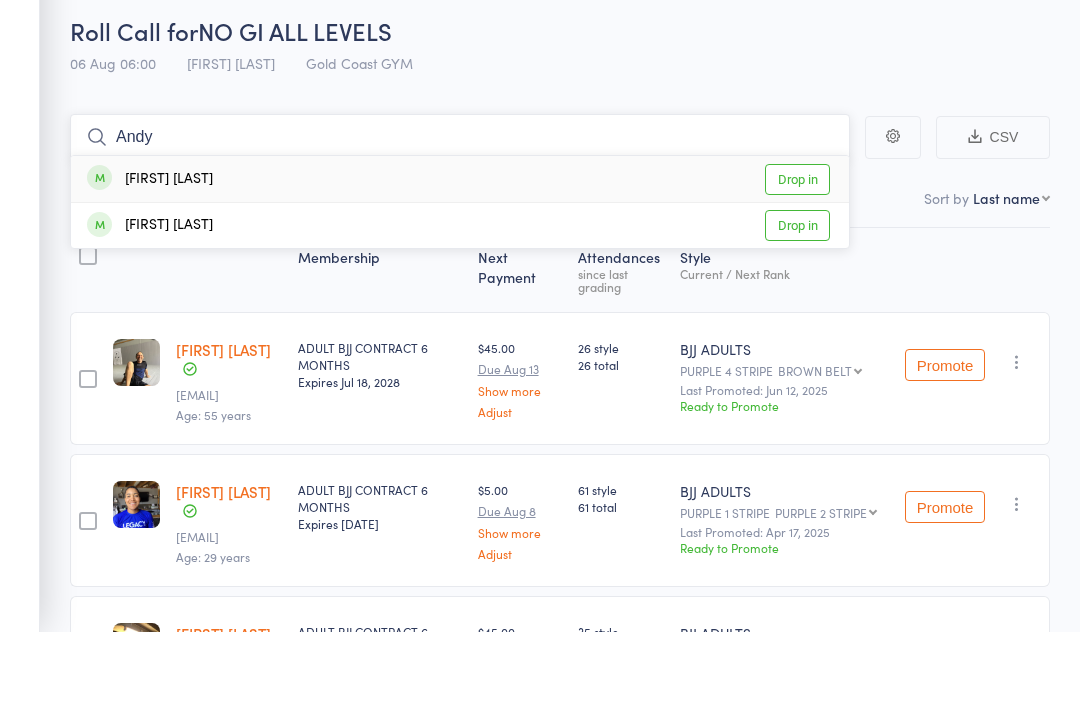 type on "Andy" 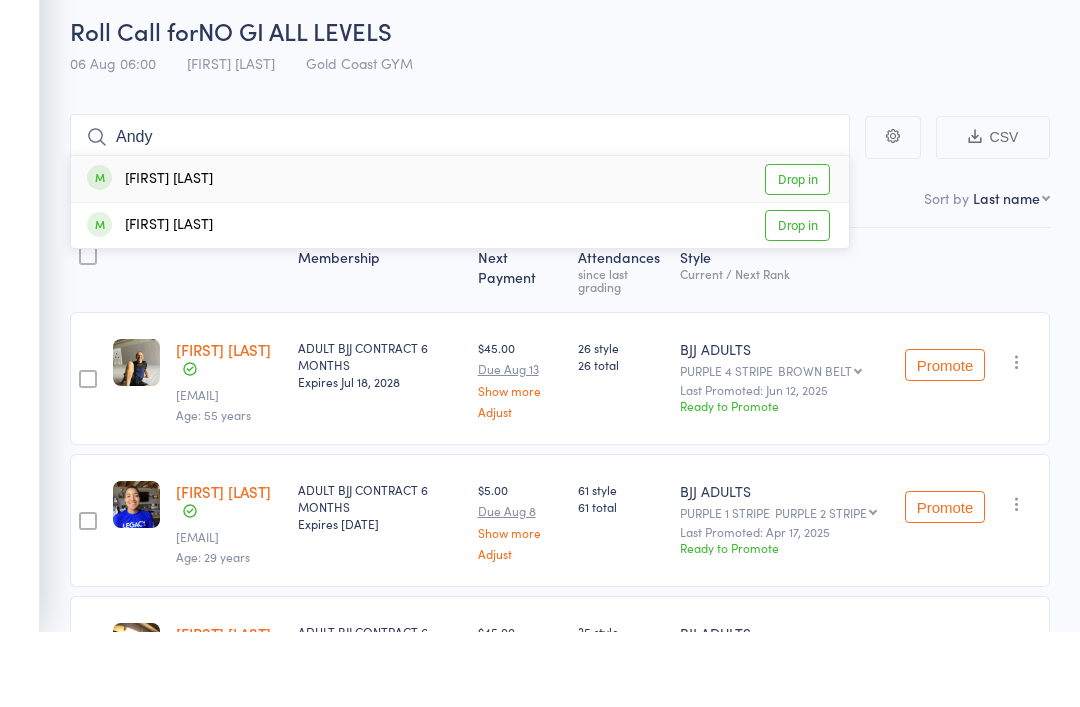 click on "[FIRST] [LAST]" at bounding box center [150, 255] 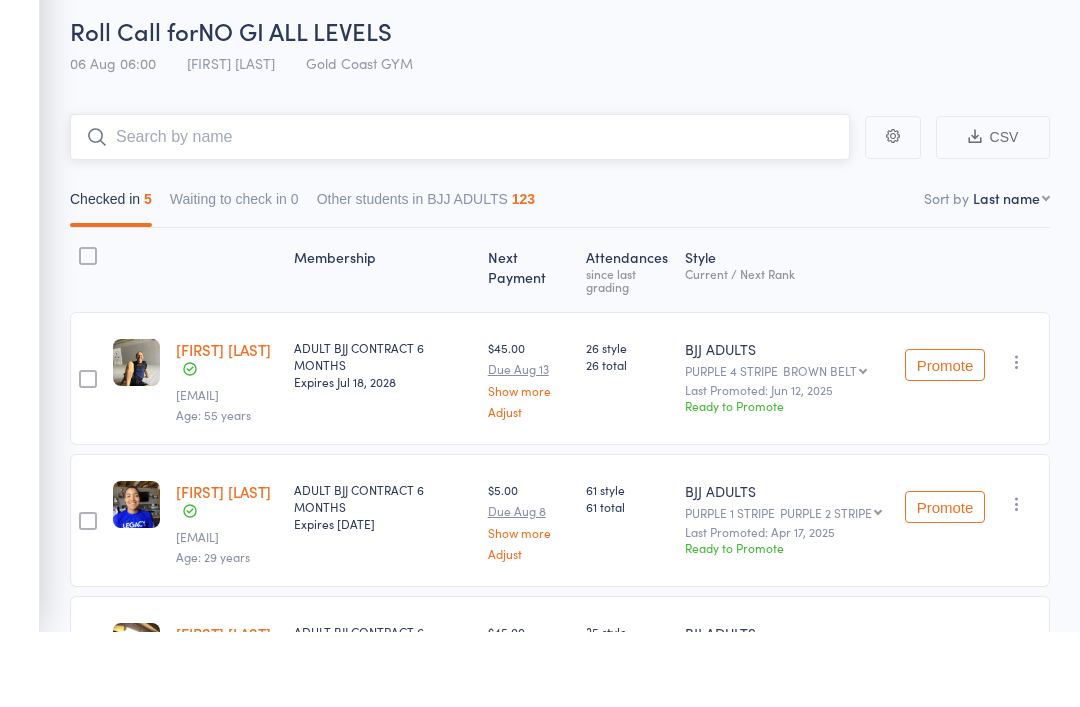 click on "Waiting to check in  0" at bounding box center (234, 280) 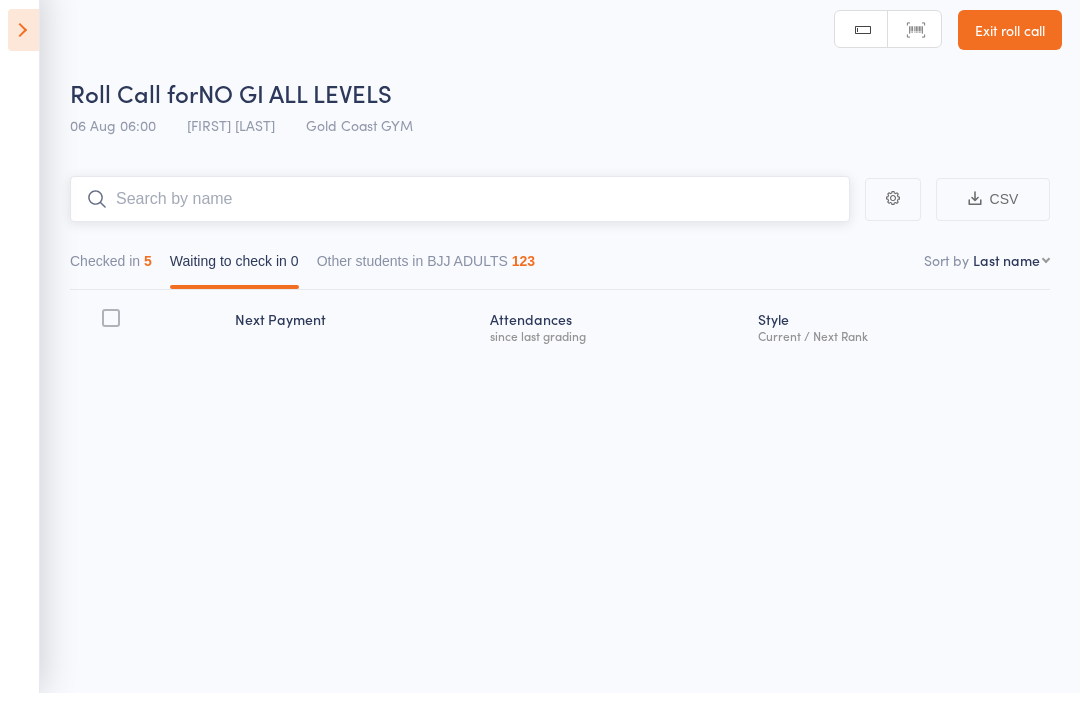 click on "Other students in BJJ ADULTS  123" at bounding box center [426, 280] 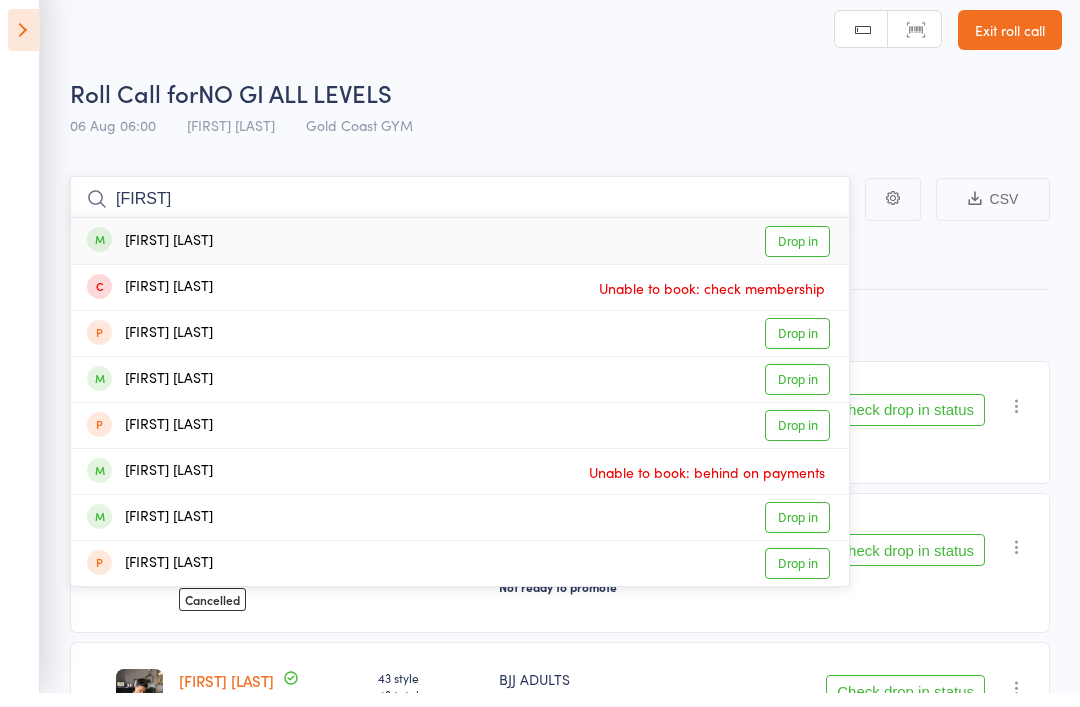 type on "Gracie" 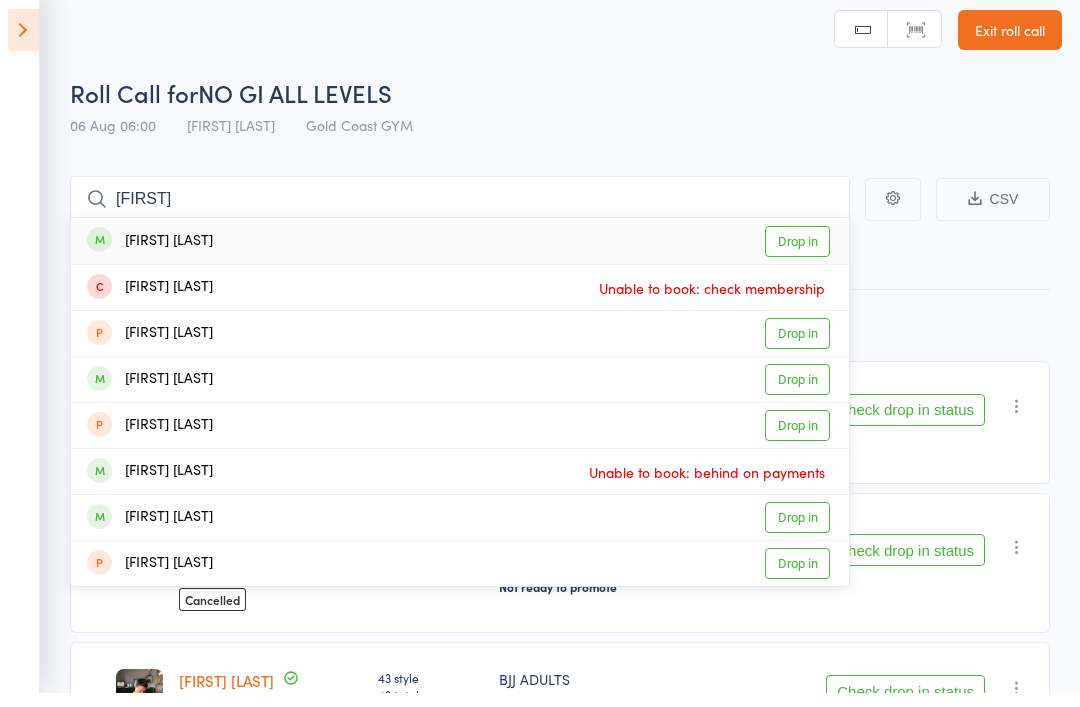 click on "Drop in" at bounding box center [797, 255] 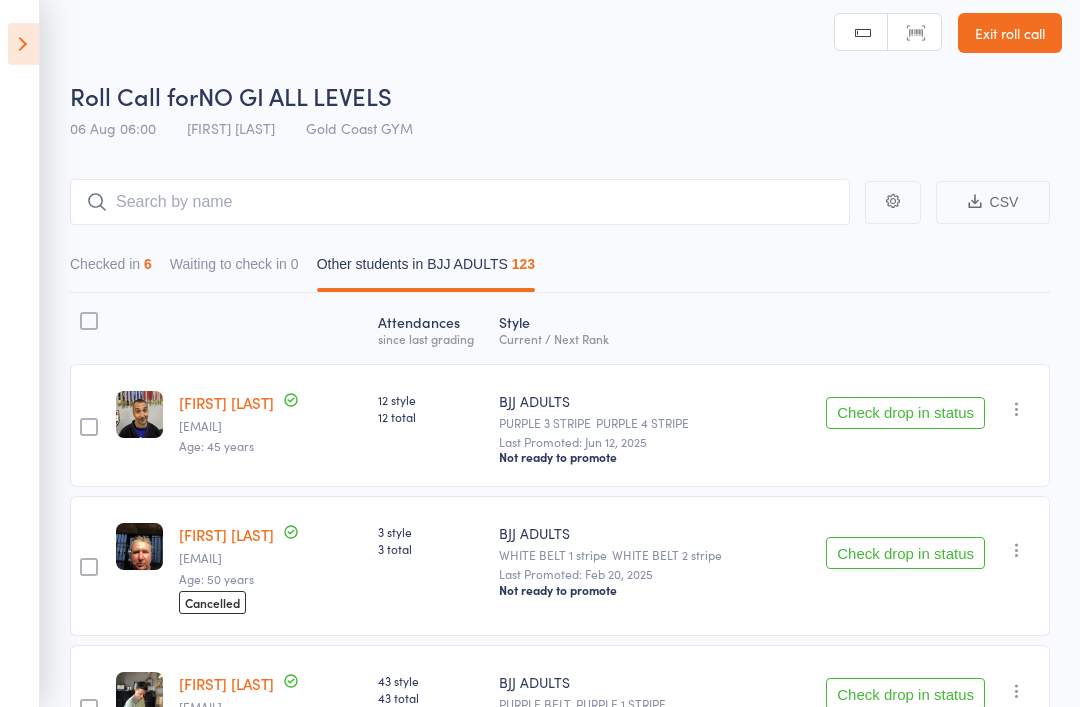 scroll, scrollTop: 0, scrollLeft: 0, axis: both 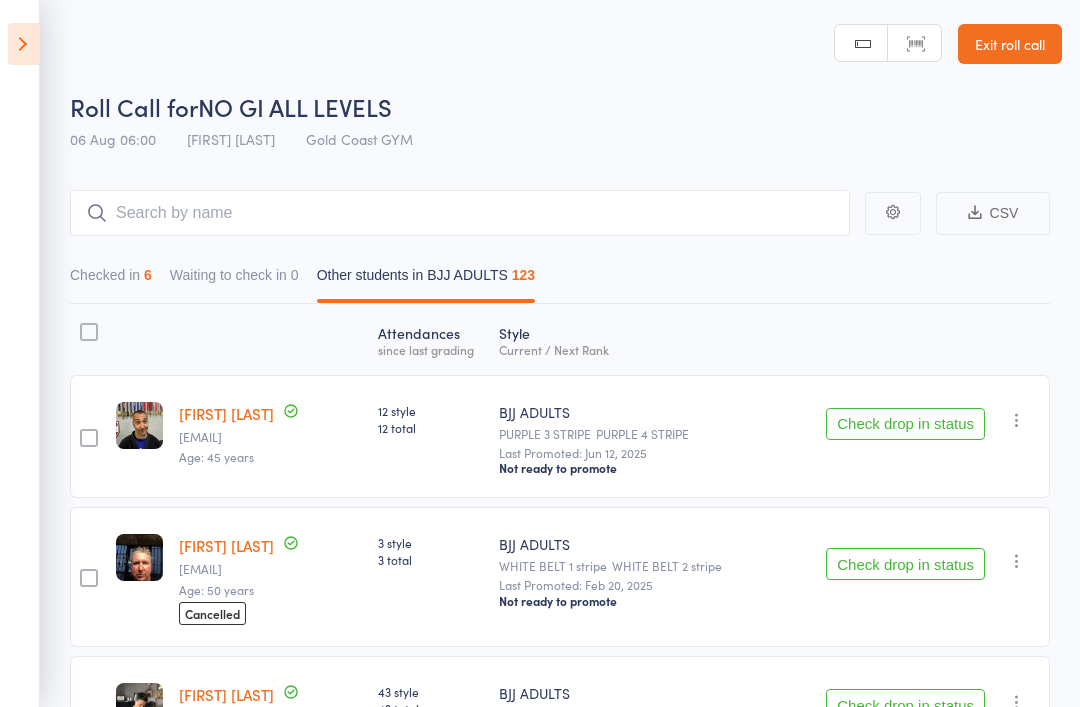 click at bounding box center [23, 44] 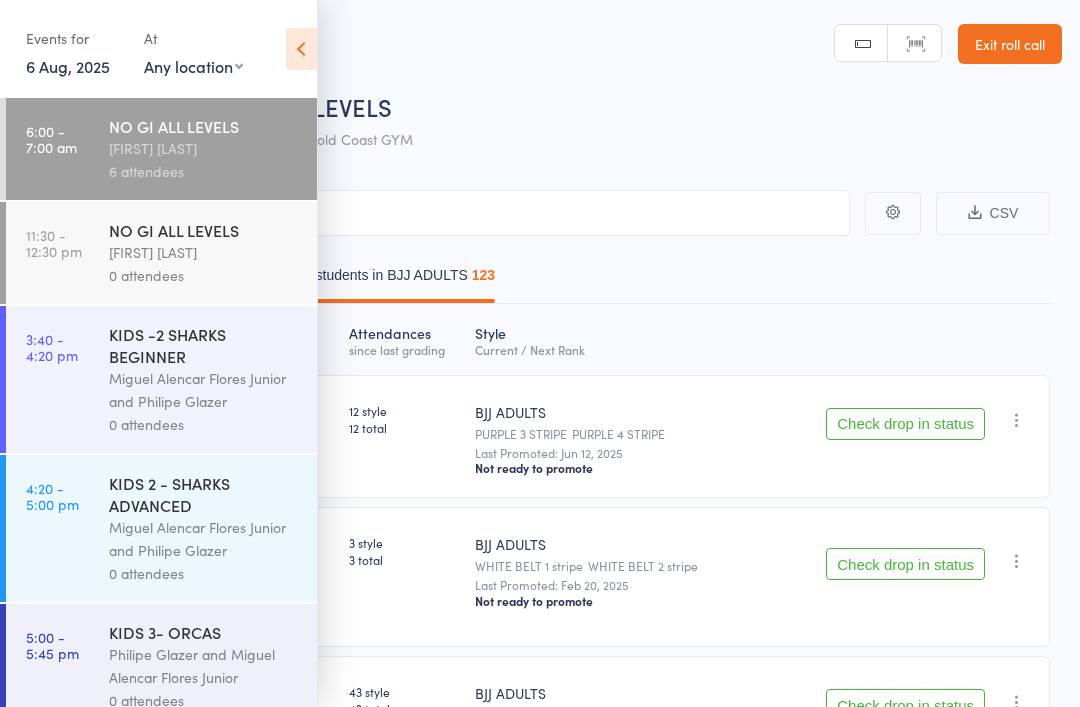 click on "6 Aug, 2025" at bounding box center [68, 66] 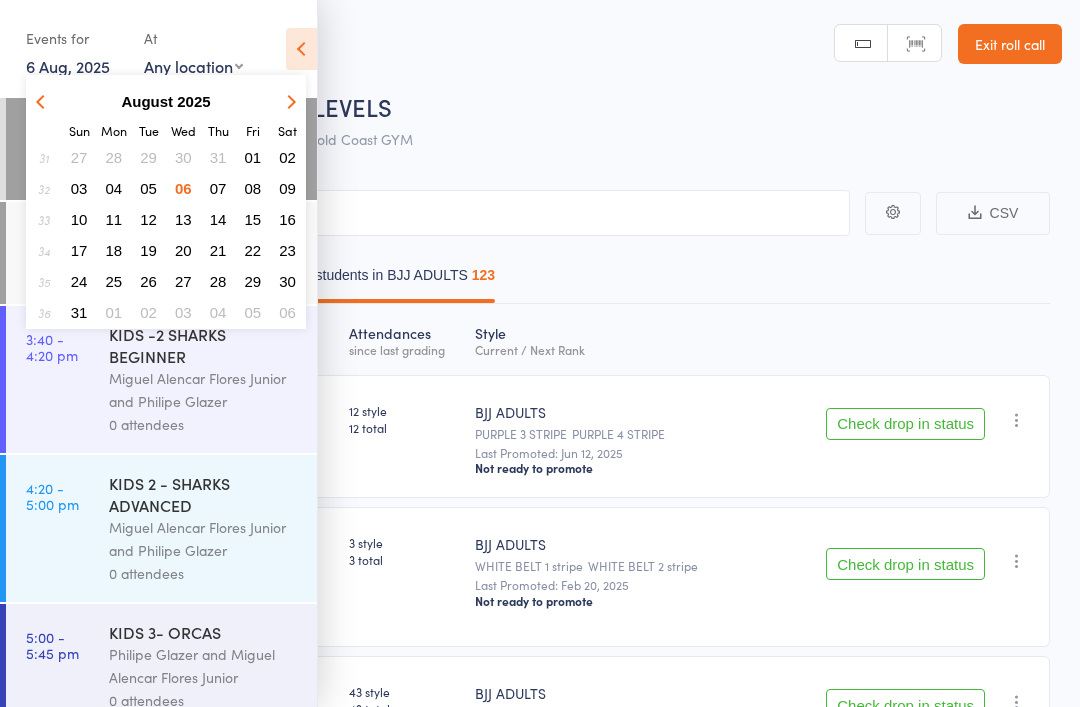 click on "06" at bounding box center (183, 188) 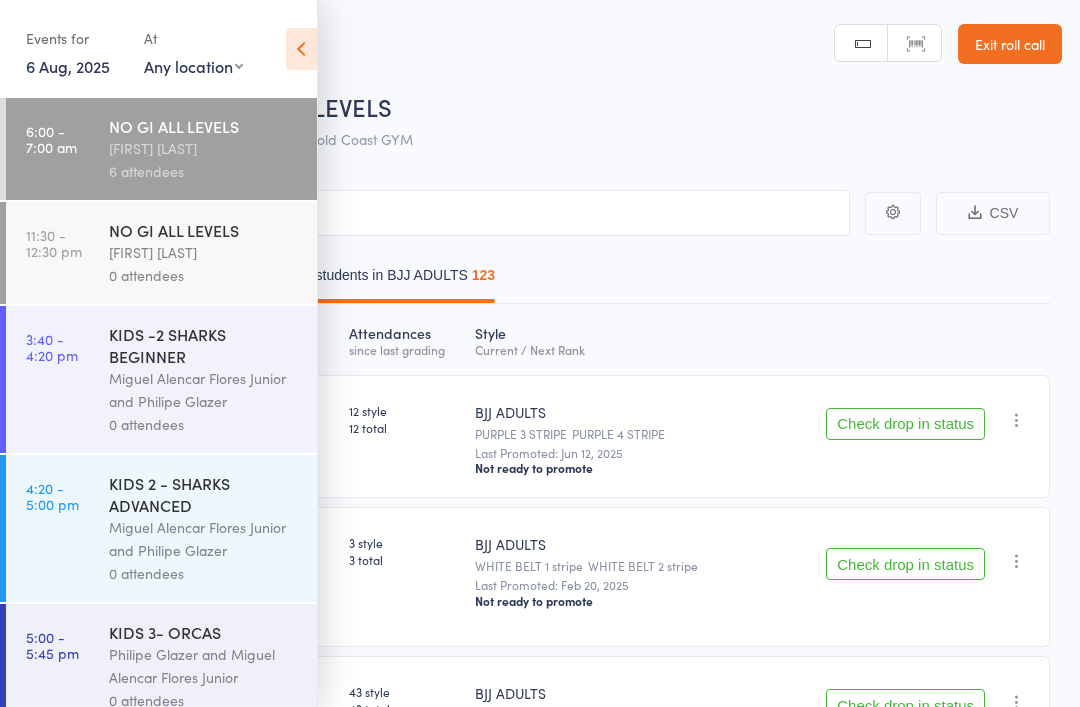 click on "Philipe Glazer" at bounding box center [204, 148] 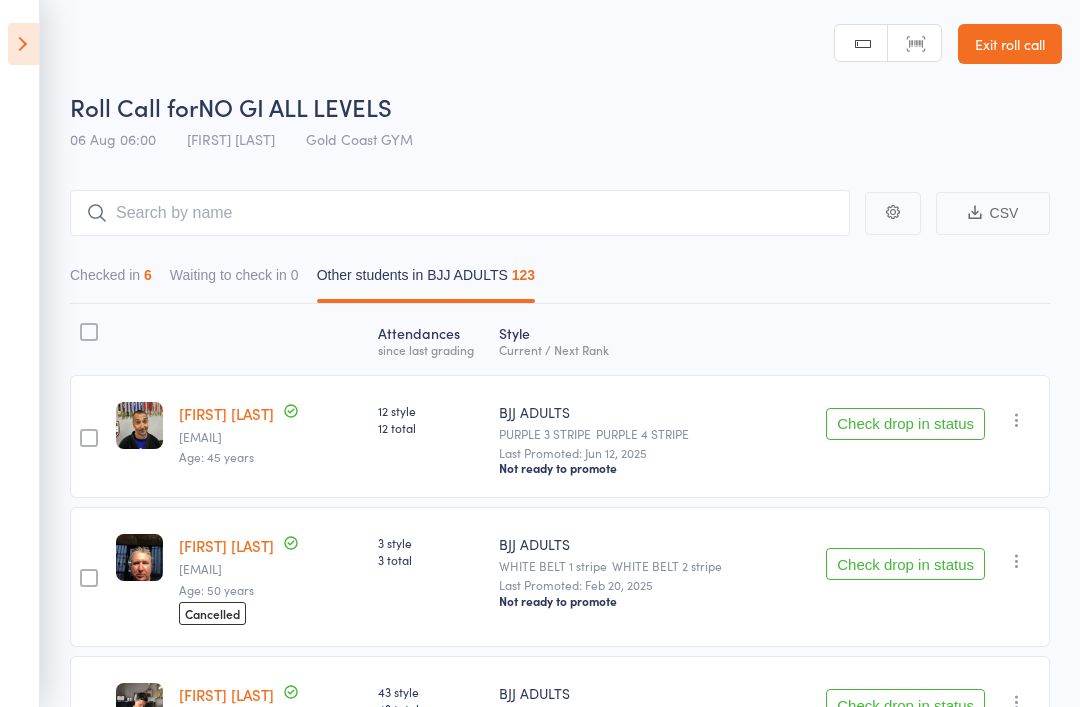 click at bounding box center [23, 44] 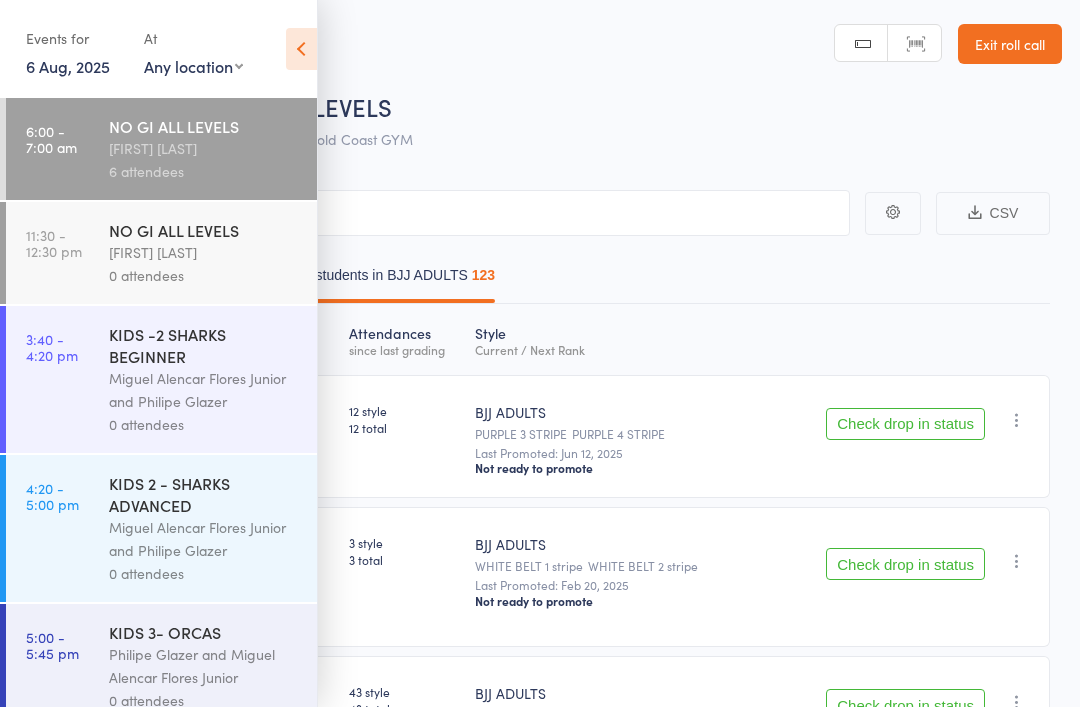 click on "6 Aug, 2025" at bounding box center (68, 66) 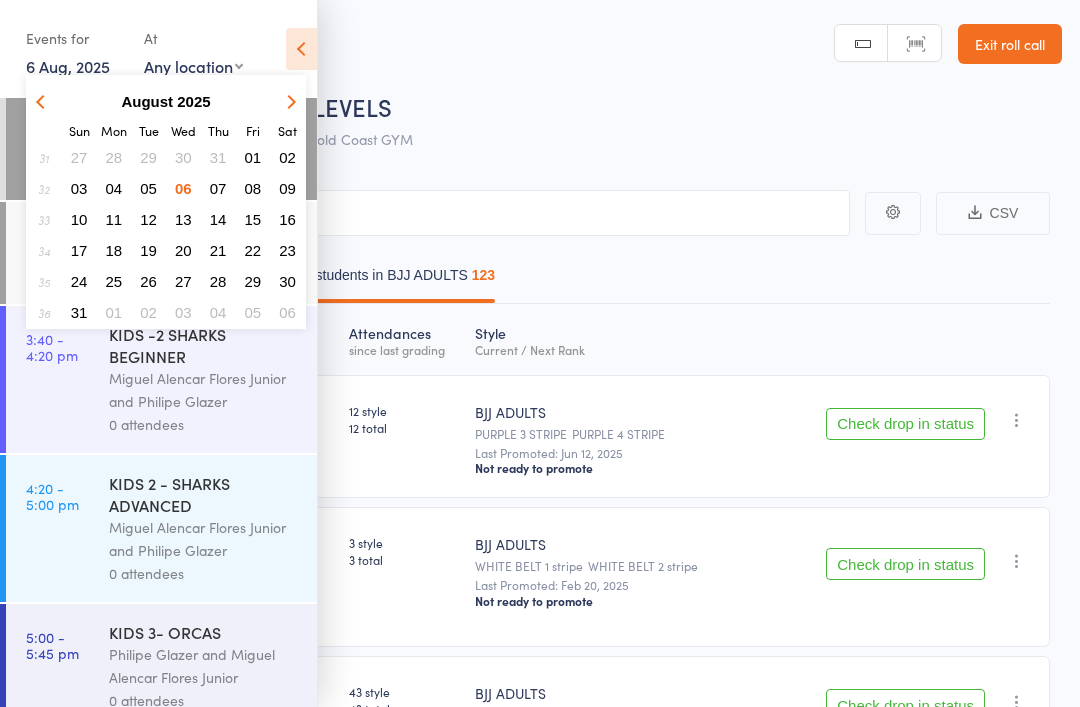 click on "06" at bounding box center [183, 188] 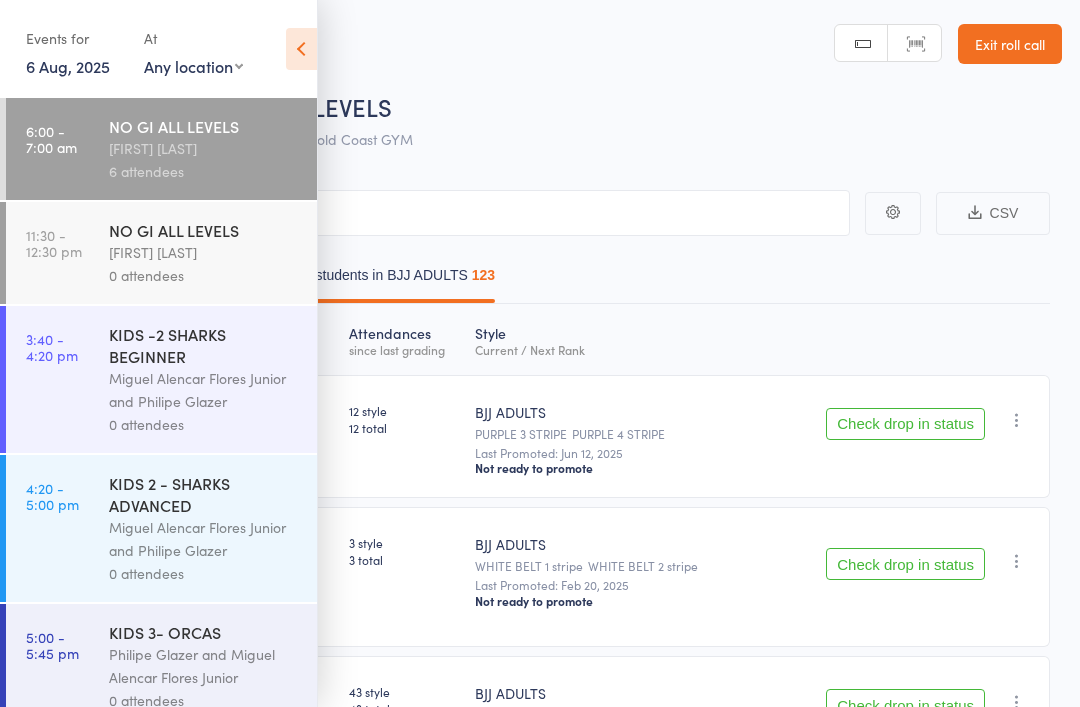click at bounding box center (301, 49) 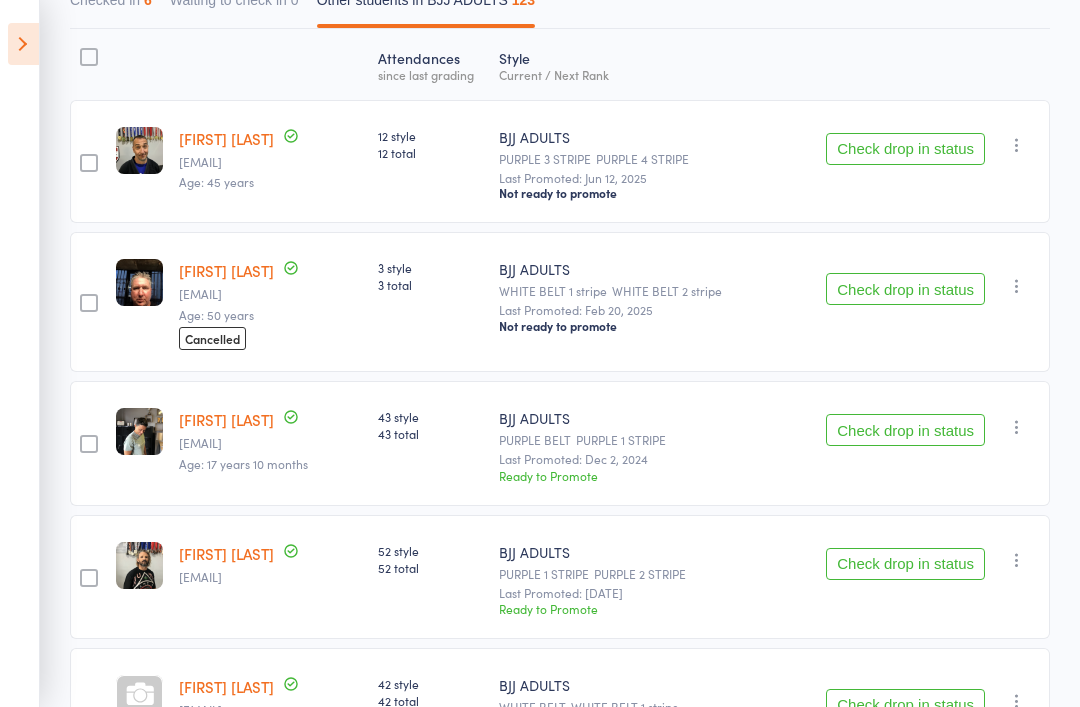scroll, scrollTop: 0, scrollLeft: 0, axis: both 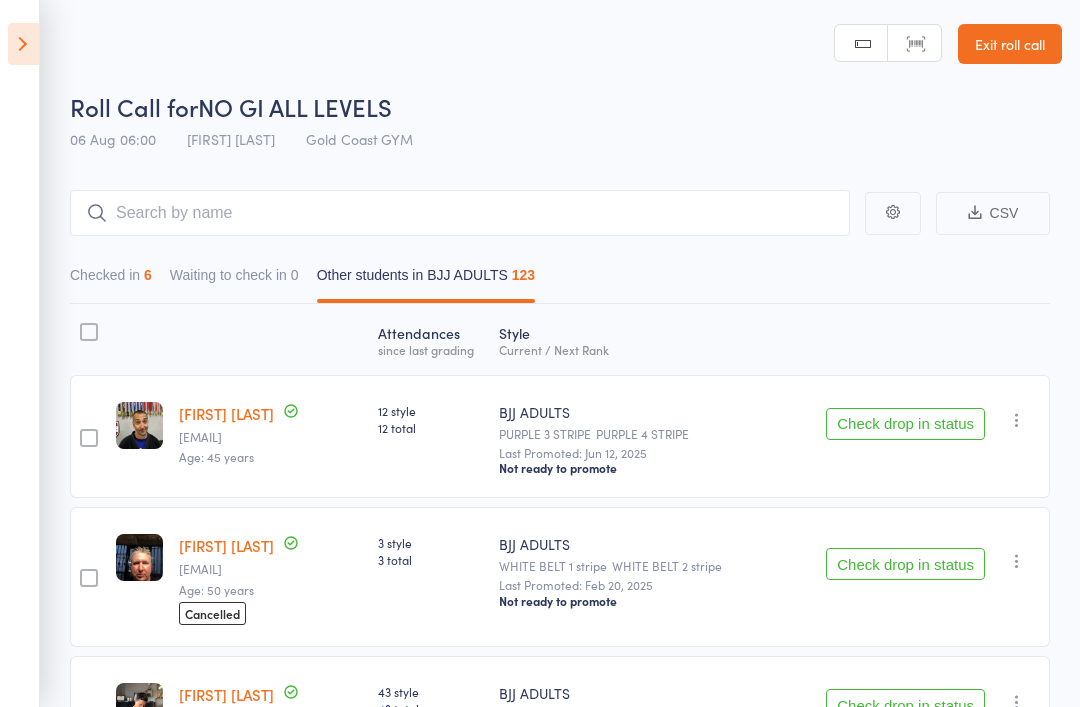 click on "Checked in  6" at bounding box center [111, 280] 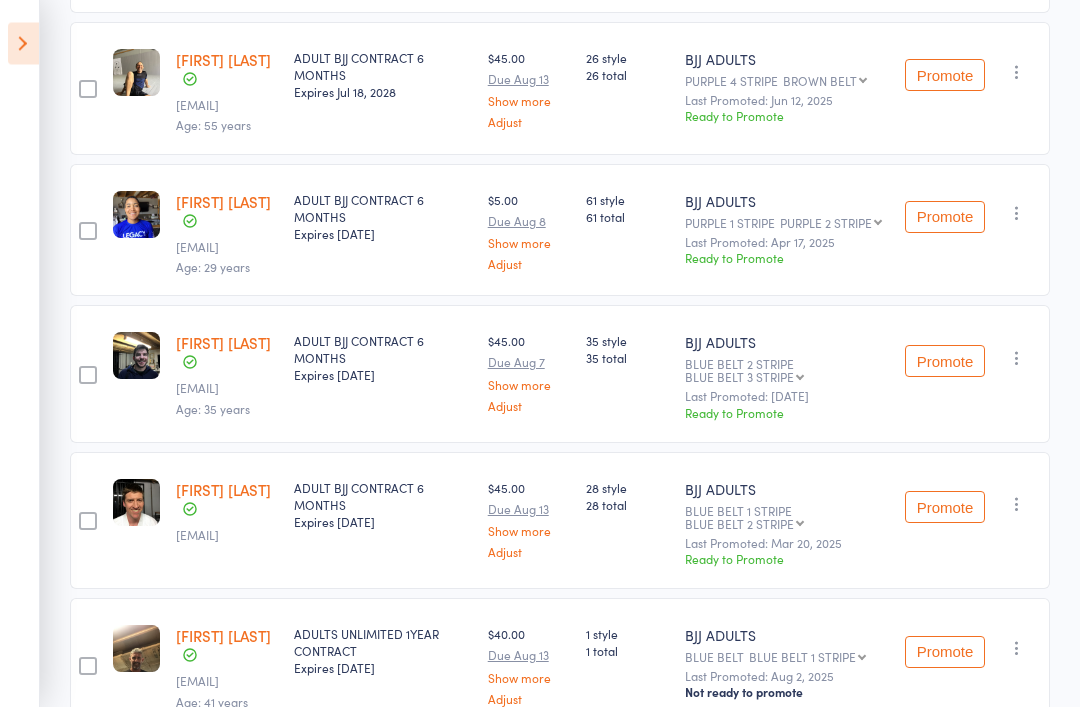 scroll, scrollTop: 580, scrollLeft: 0, axis: vertical 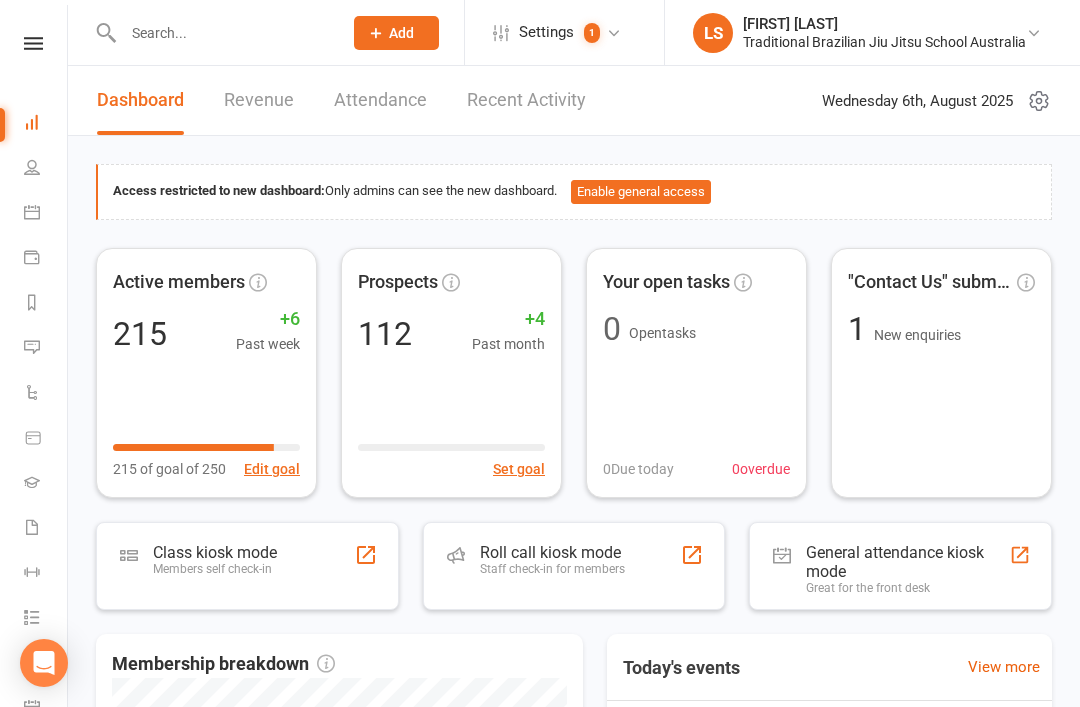 click at bounding box center [32, 347] 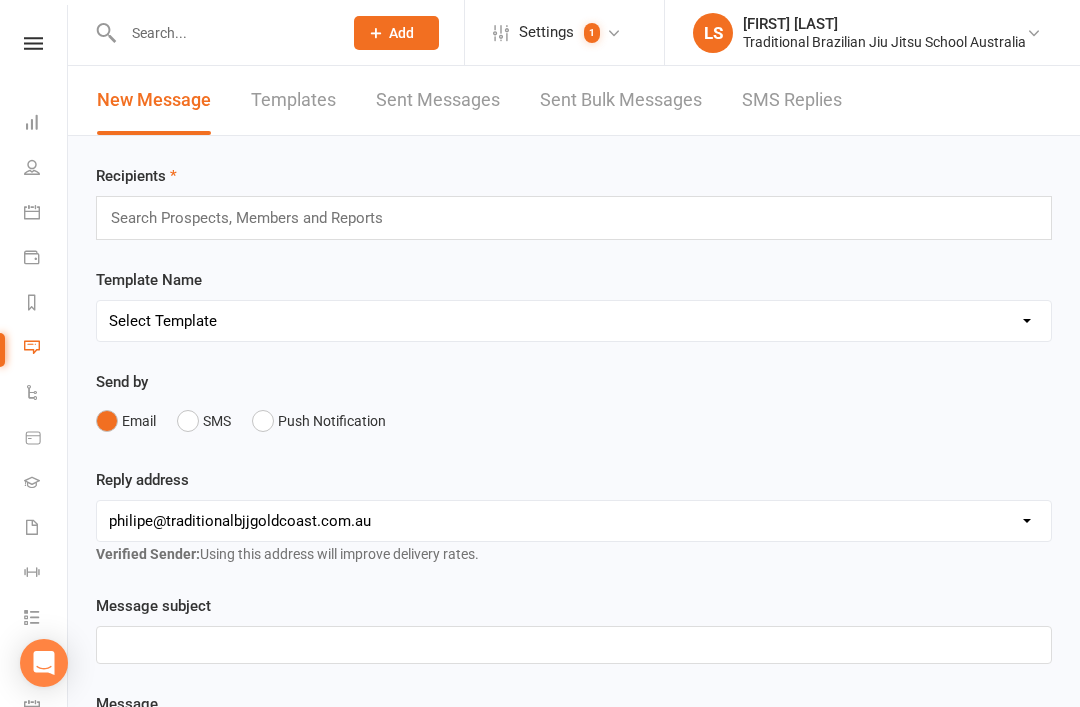 click on "Sent Messages" at bounding box center [438, 100] 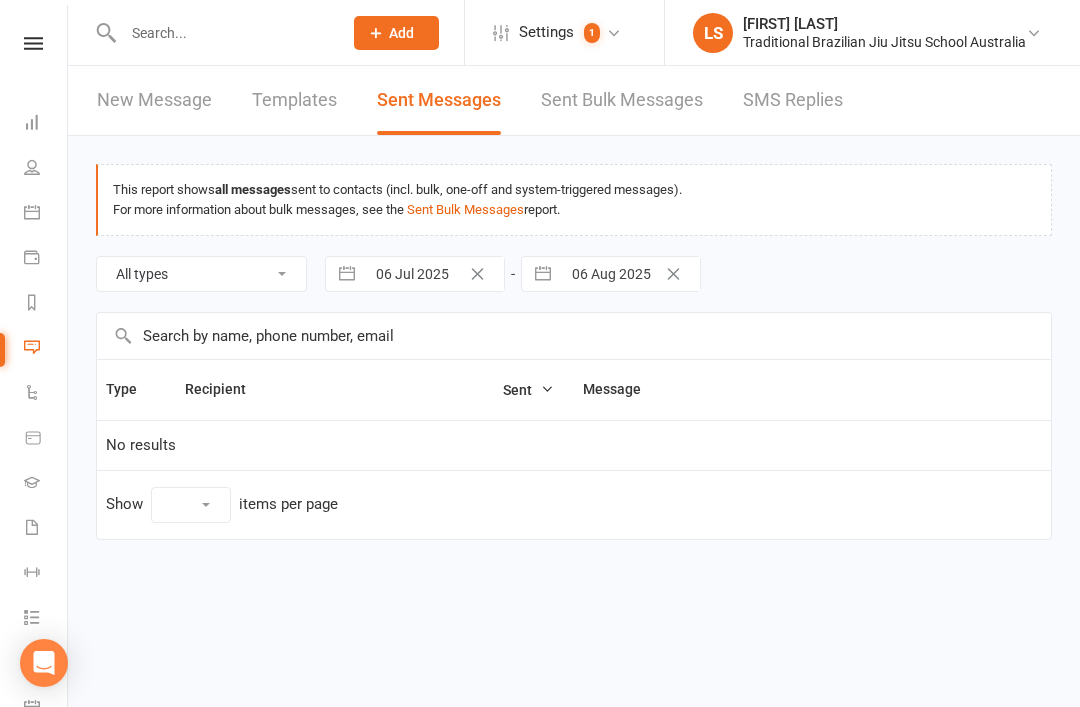 select on "100" 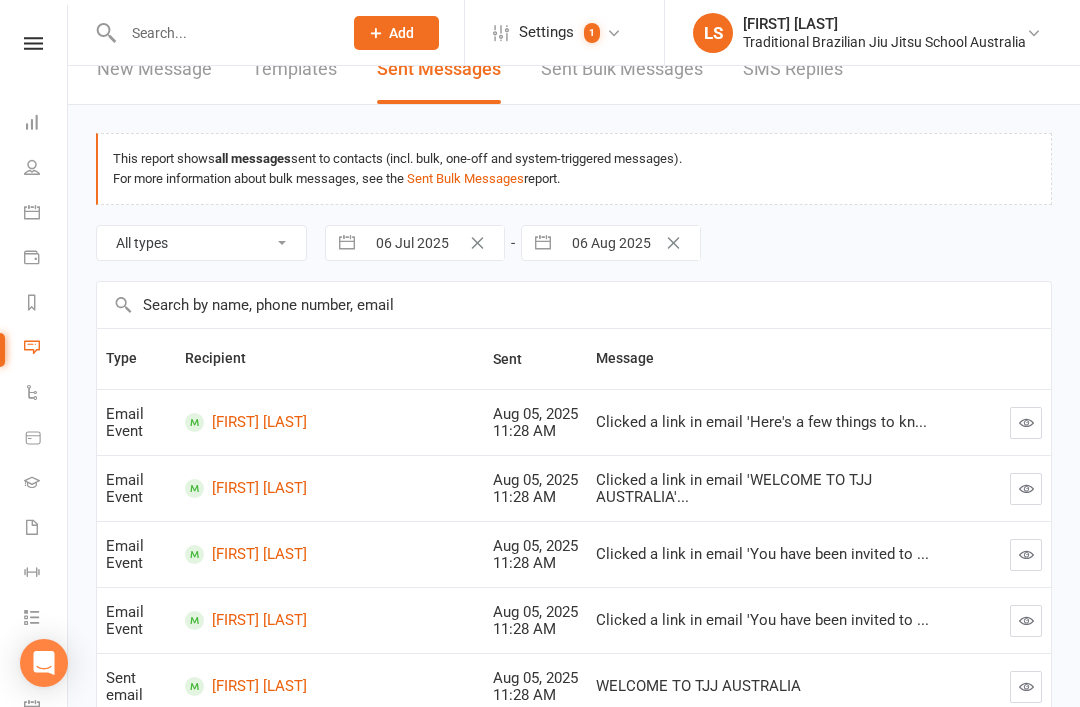 scroll, scrollTop: 0, scrollLeft: 0, axis: both 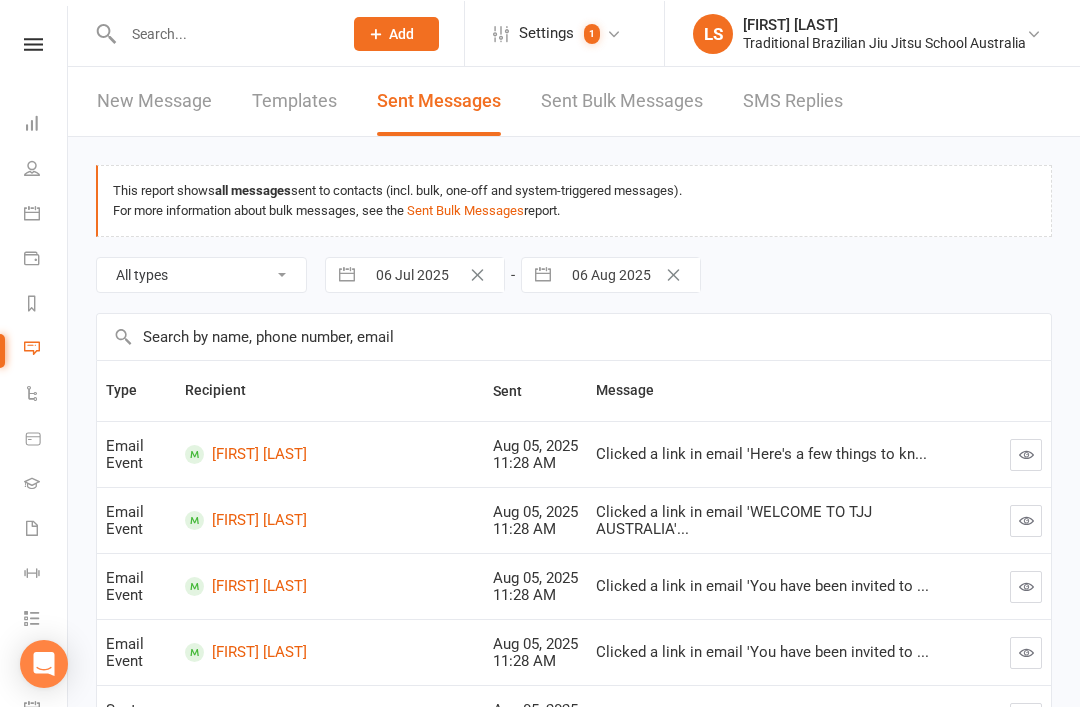 click on "Sent Bulk Messages" at bounding box center (622, 100) 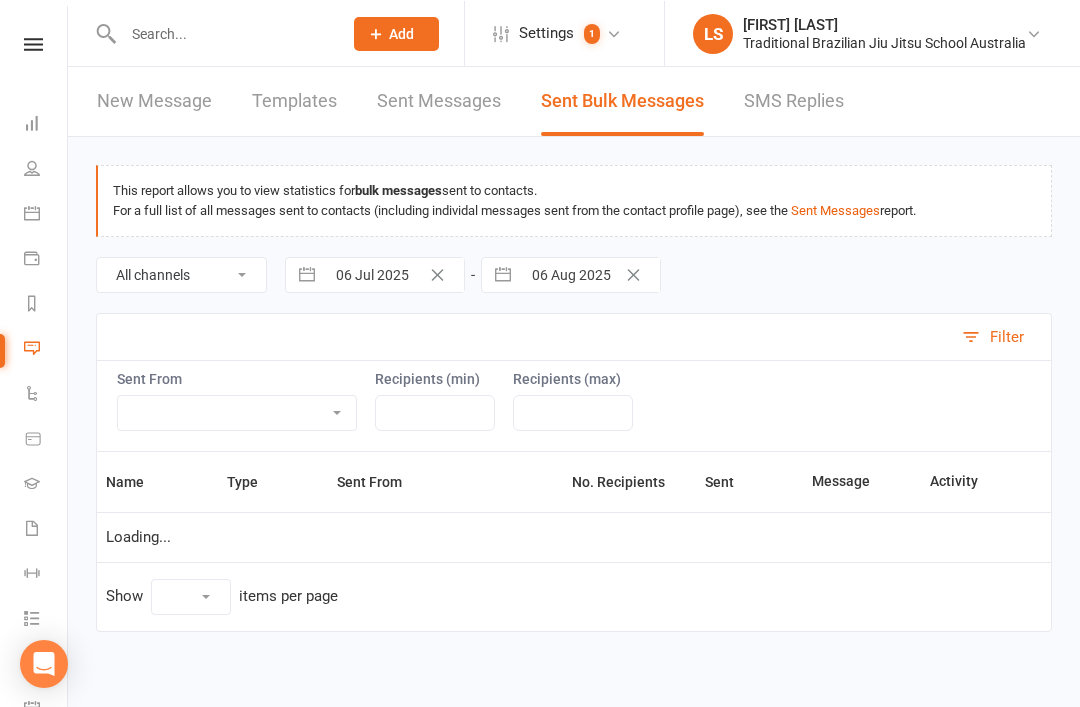 select on "10" 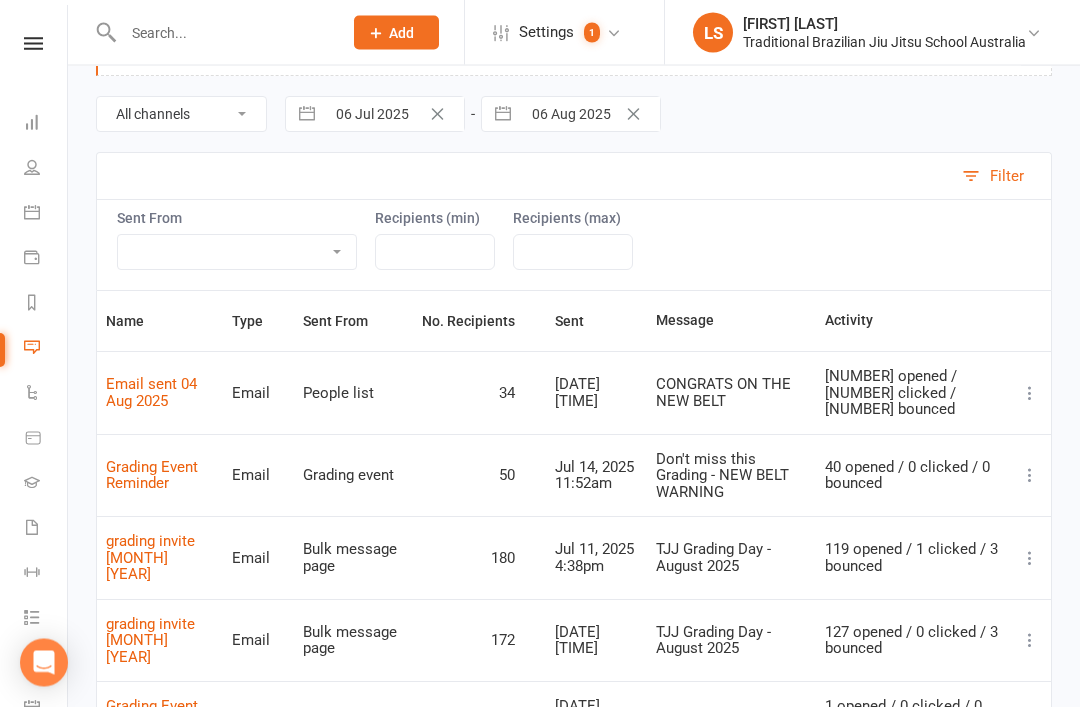 scroll, scrollTop: 166, scrollLeft: 0, axis: vertical 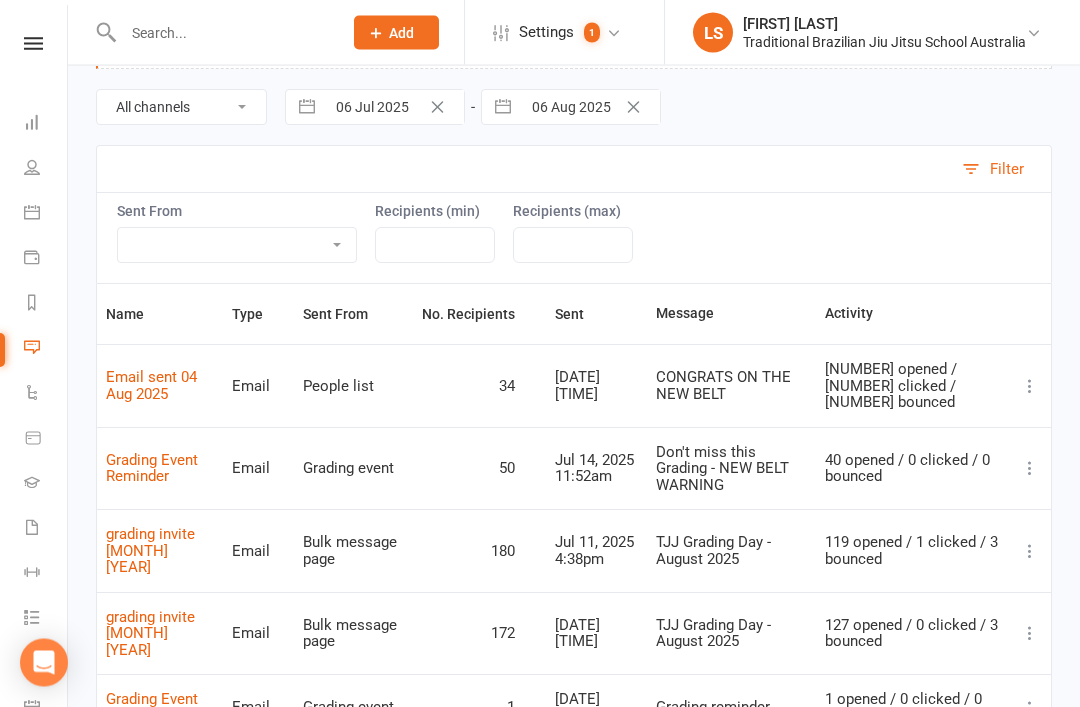 click on "CONGRATS ON THE NEW BELT" at bounding box center [731, 386] 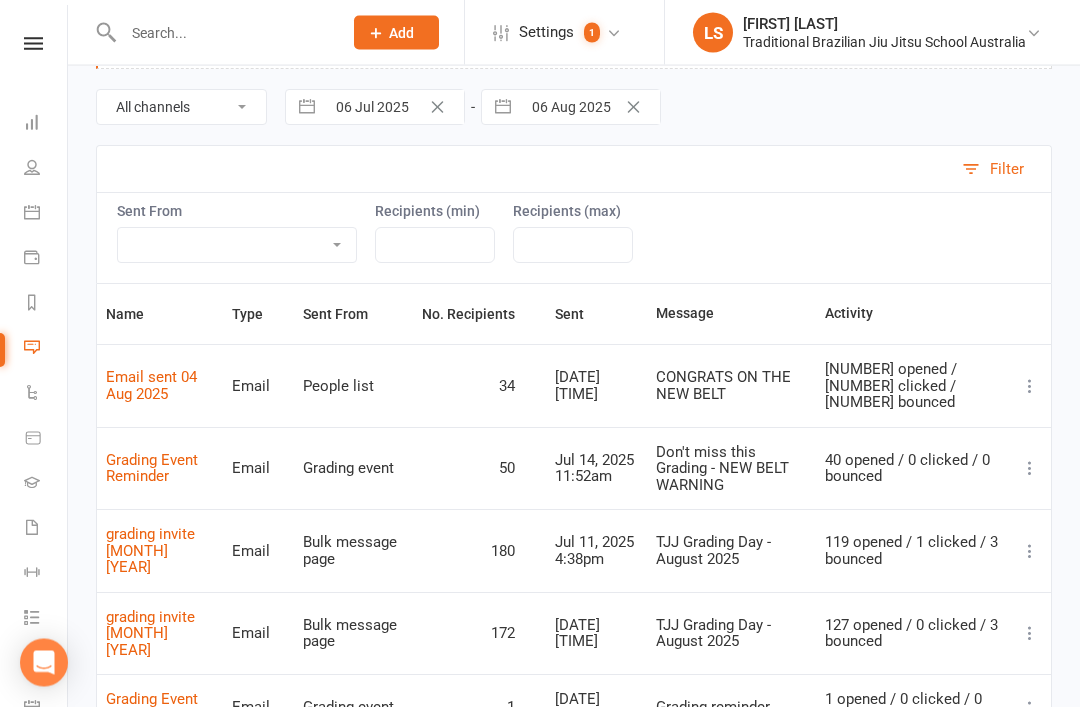 click on "Email sent 04 Aug 2025" at bounding box center (151, 386) 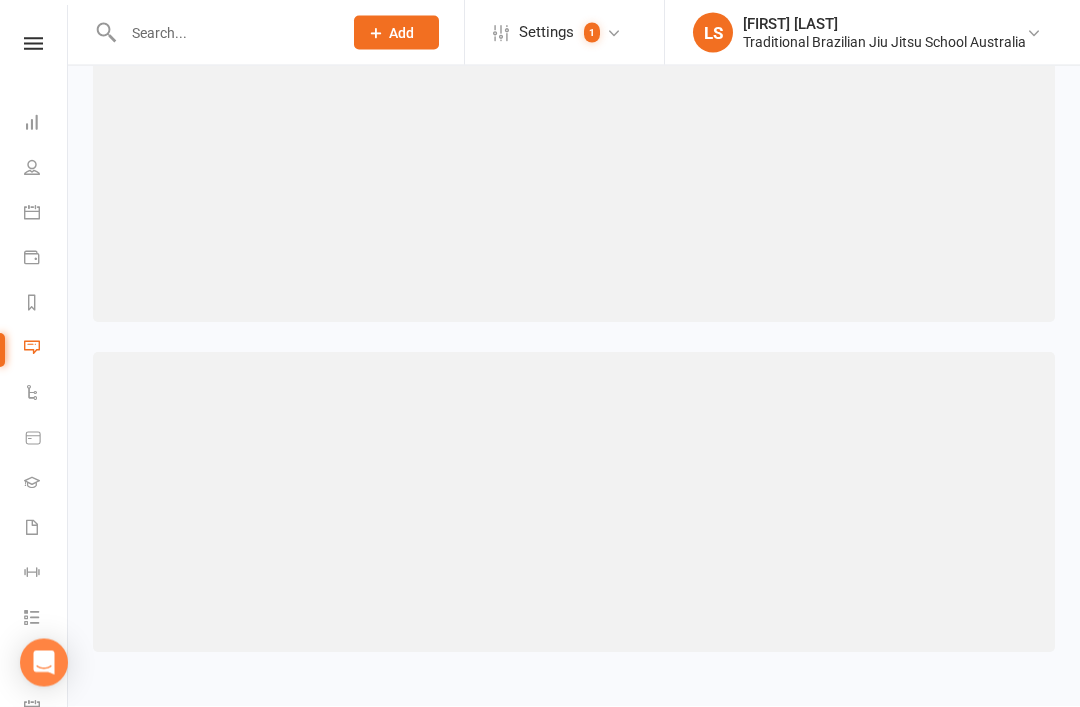 scroll, scrollTop: 0, scrollLeft: 0, axis: both 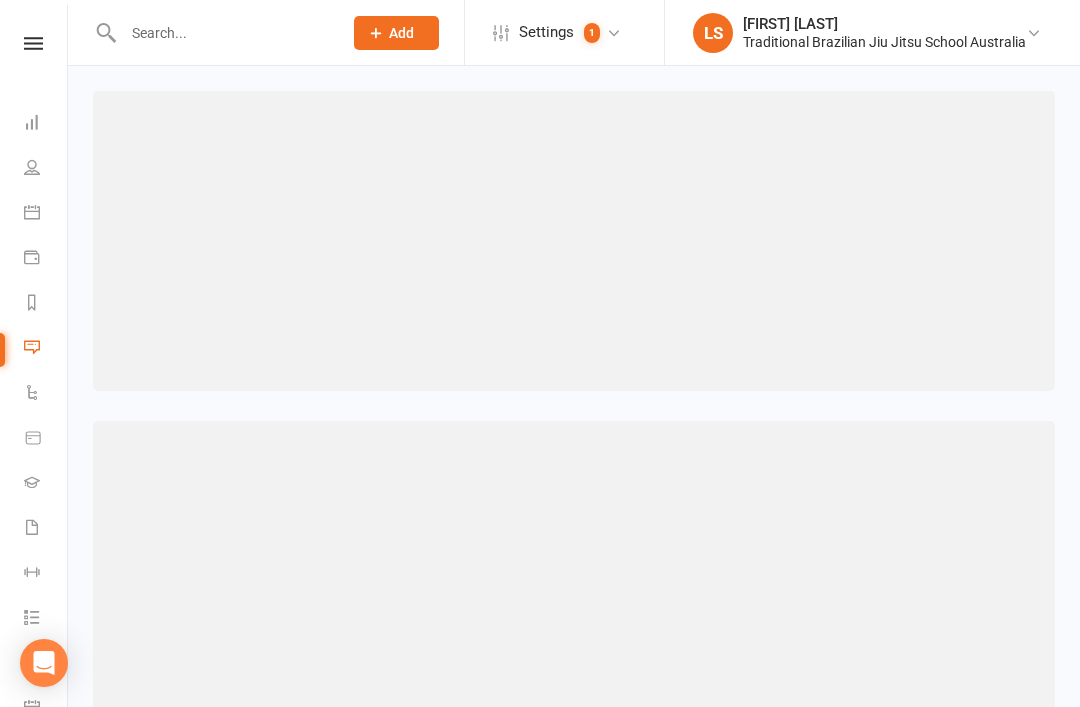 select on "100" 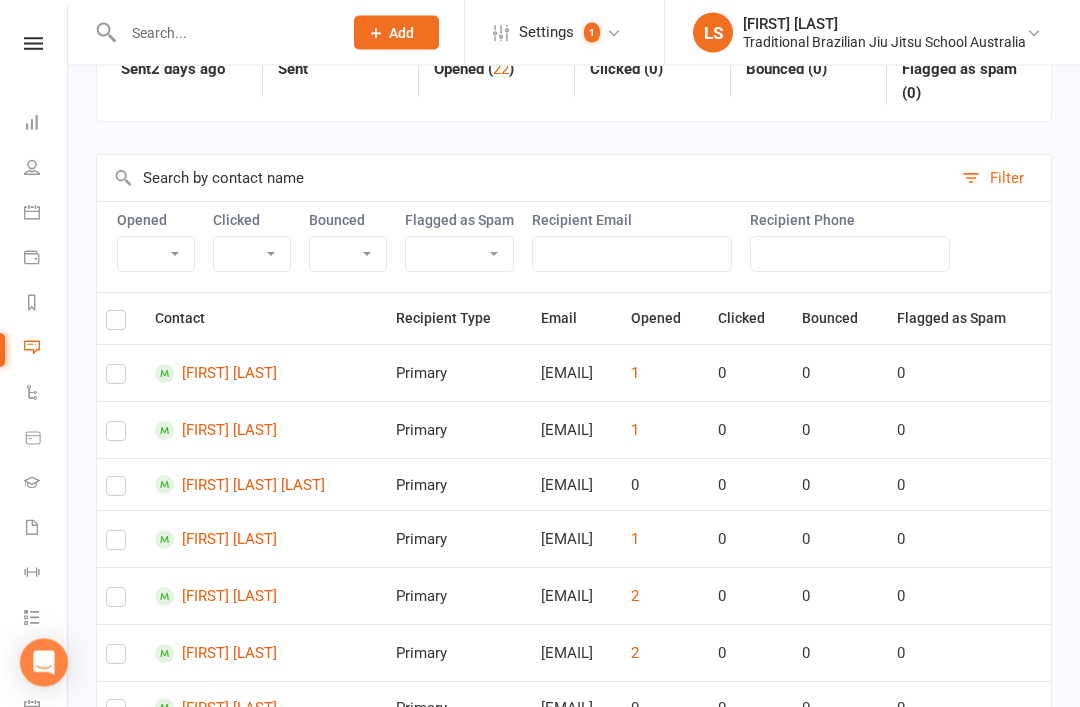 scroll, scrollTop: 166, scrollLeft: 0, axis: vertical 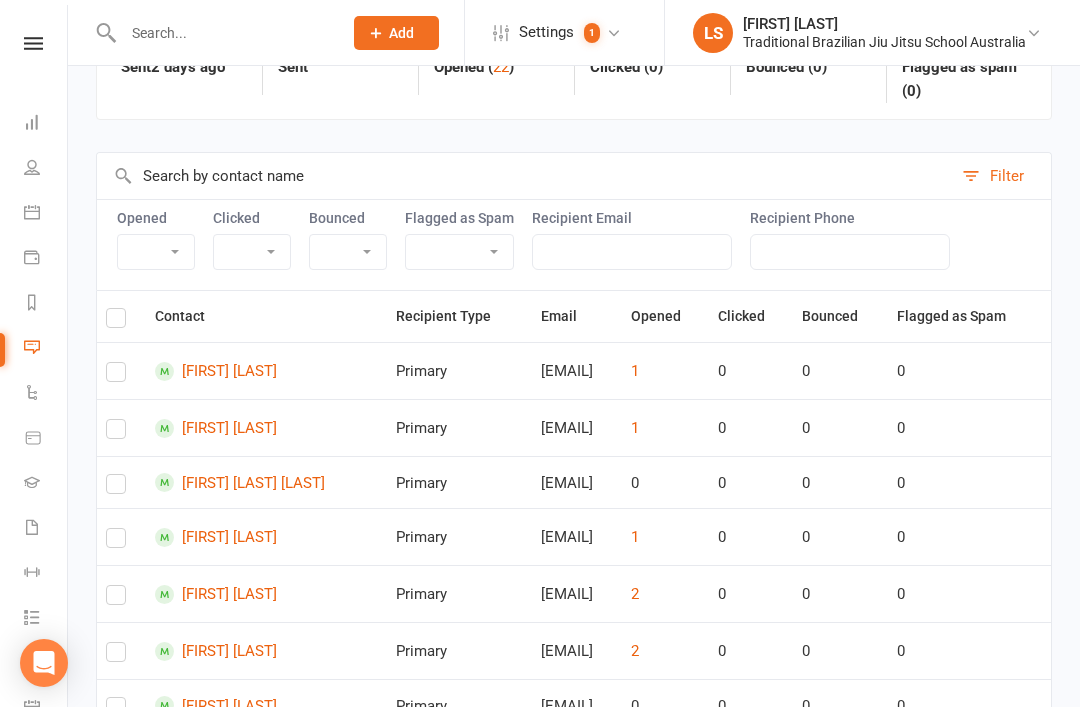 click at bounding box center (32, 167) 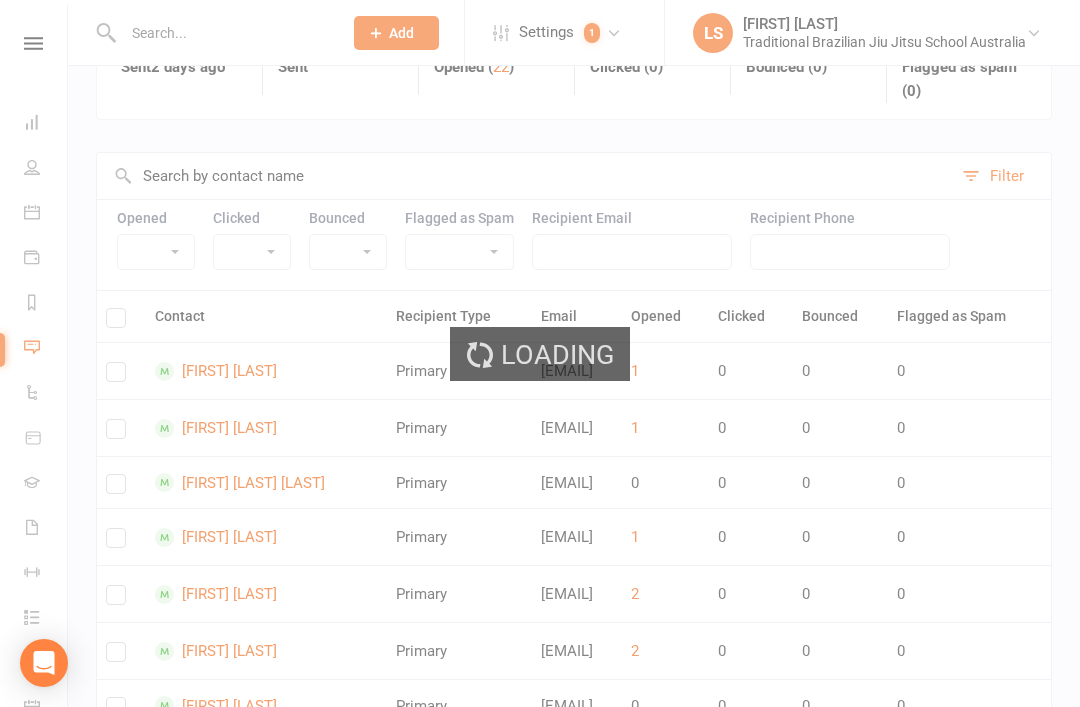 select on "100" 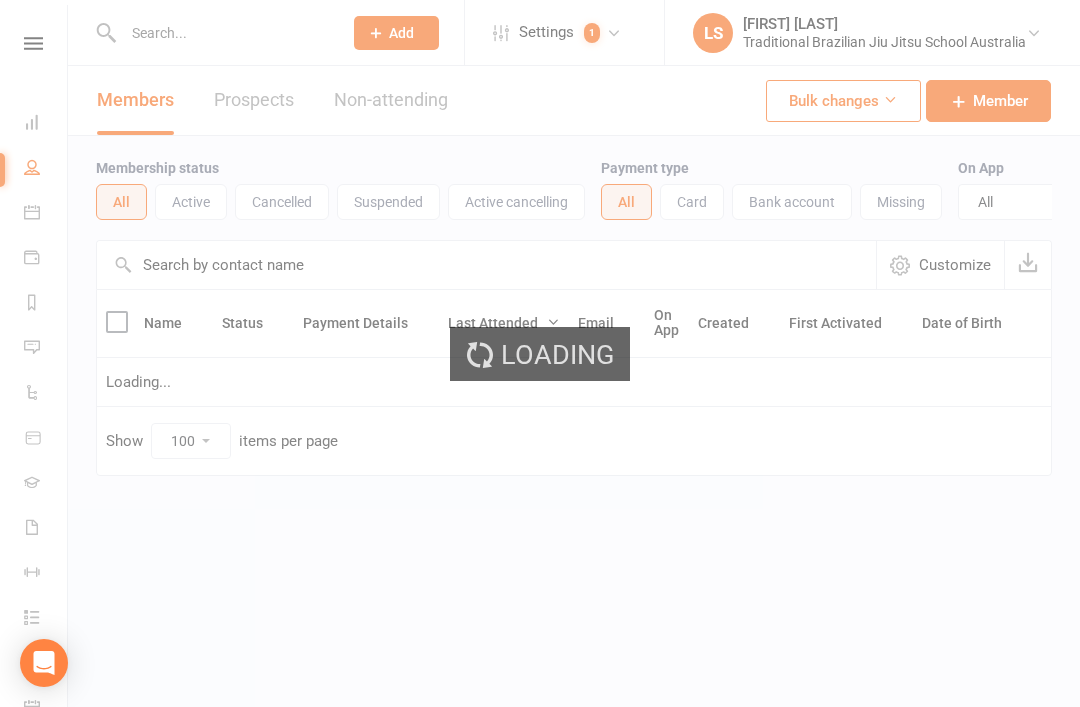 scroll, scrollTop: 0, scrollLeft: 0, axis: both 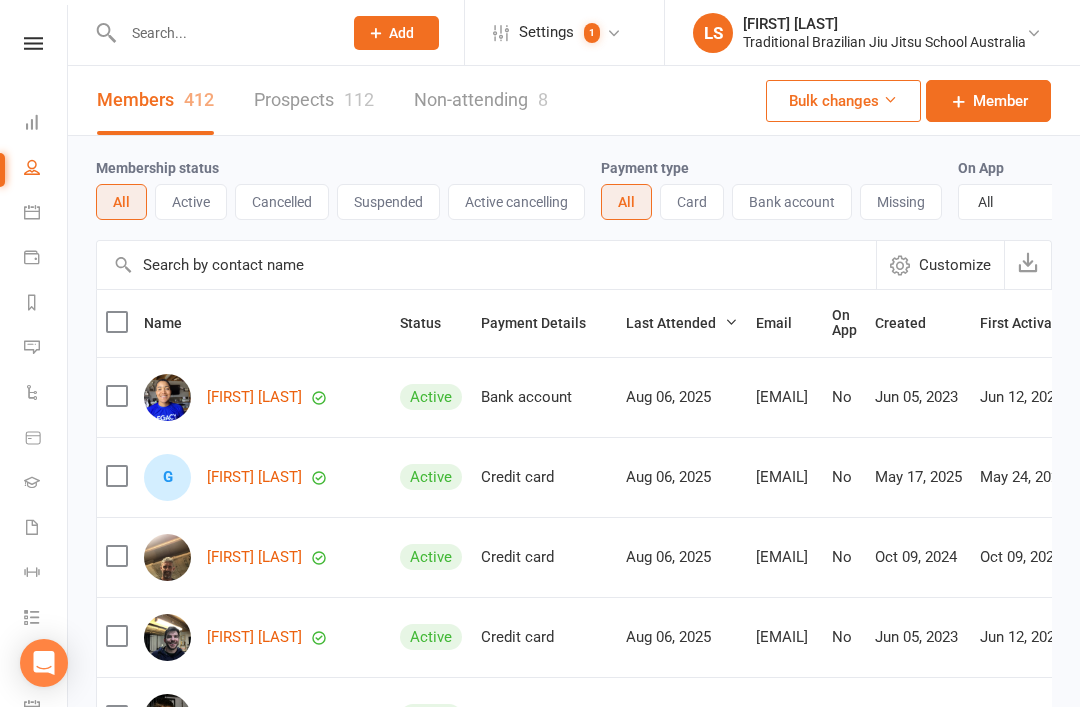 click at bounding box center [32, 122] 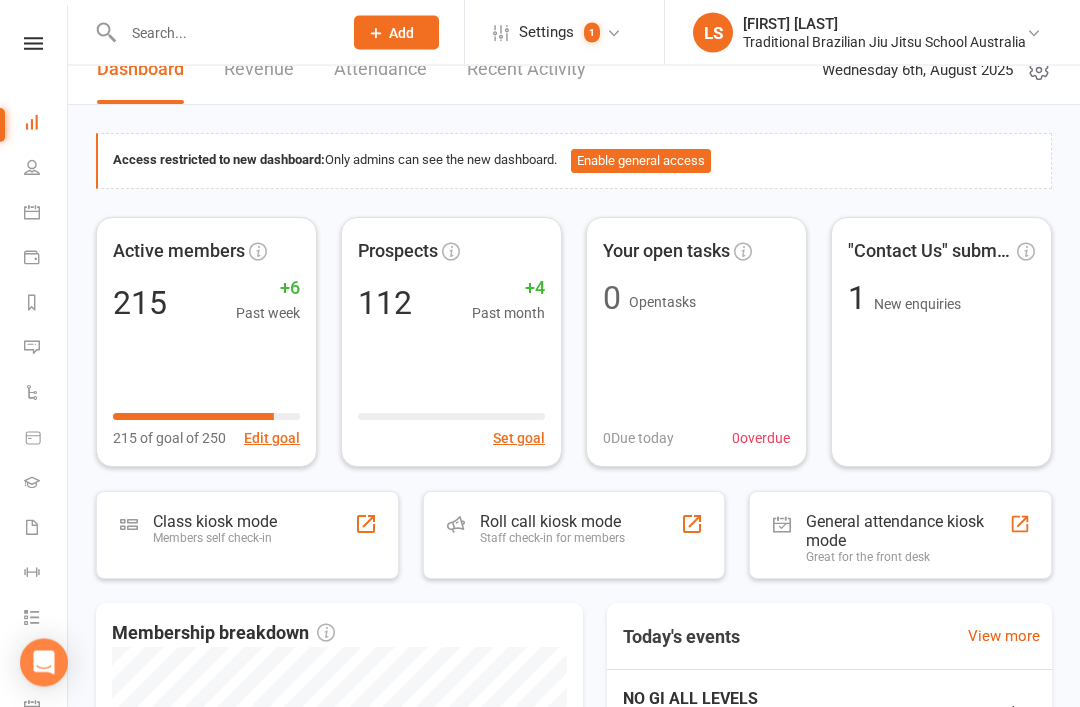scroll, scrollTop: 0, scrollLeft: 0, axis: both 